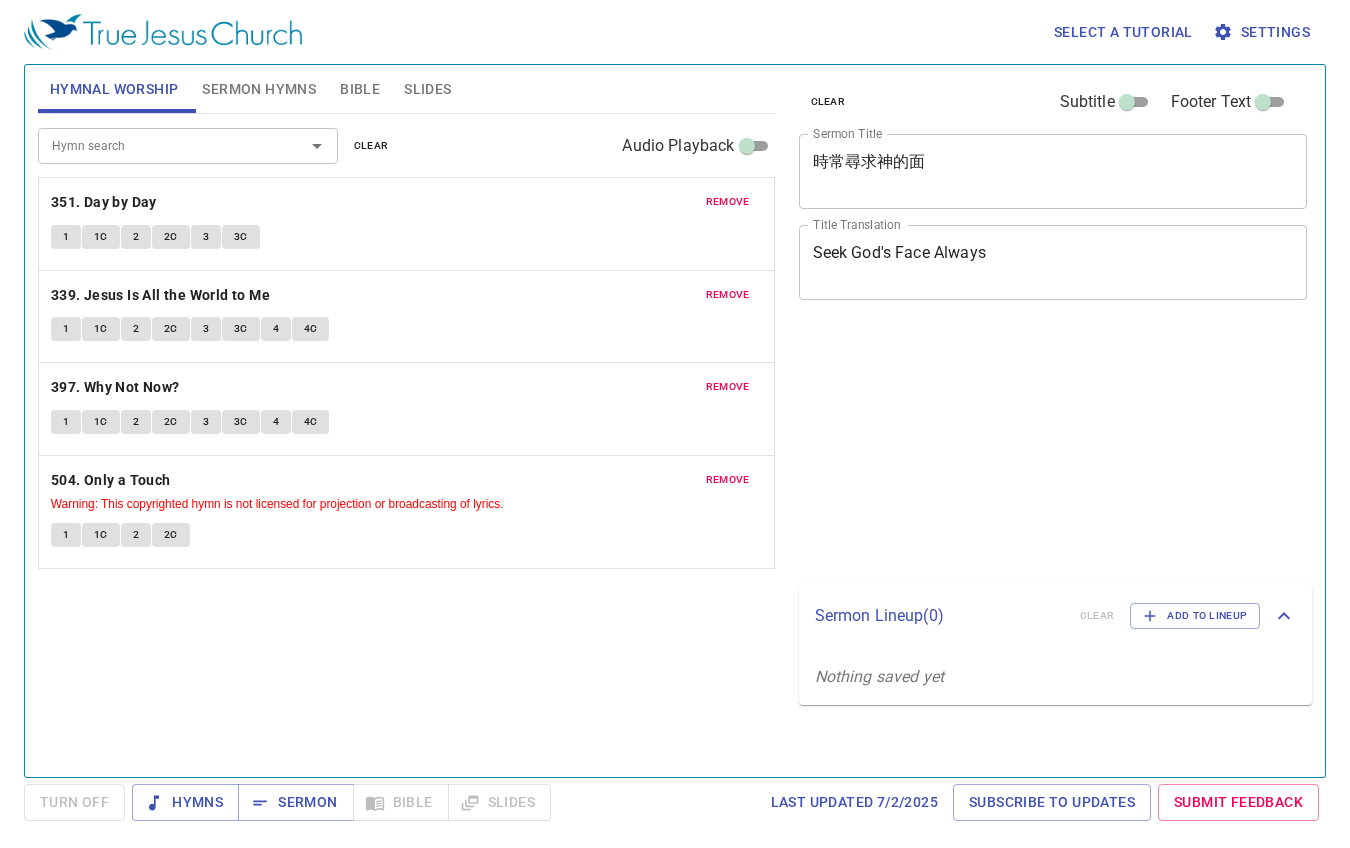 scroll, scrollTop: 0, scrollLeft: 0, axis: both 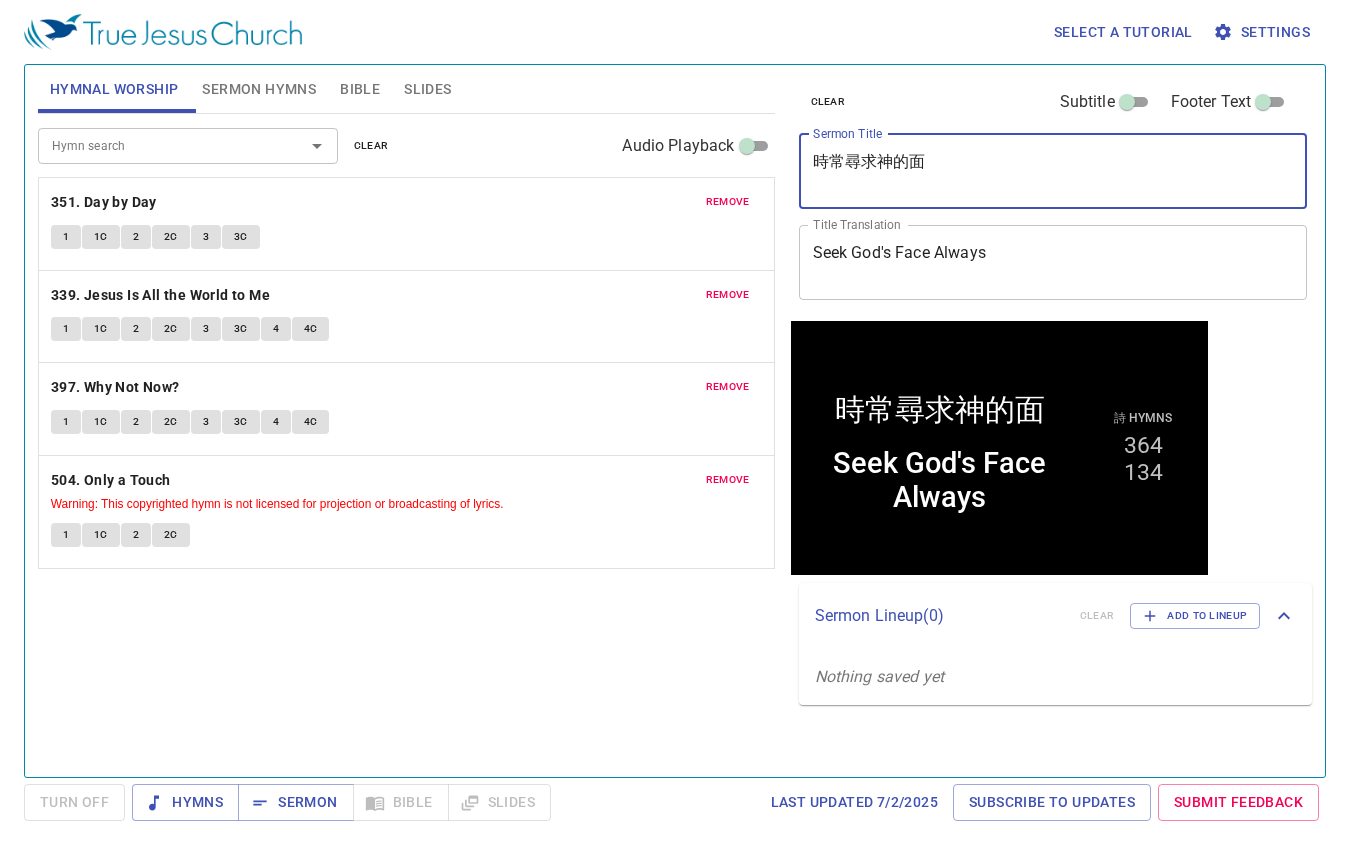 drag, startPoint x: 960, startPoint y: 170, endPoint x: 668, endPoint y: 149, distance: 292.75415 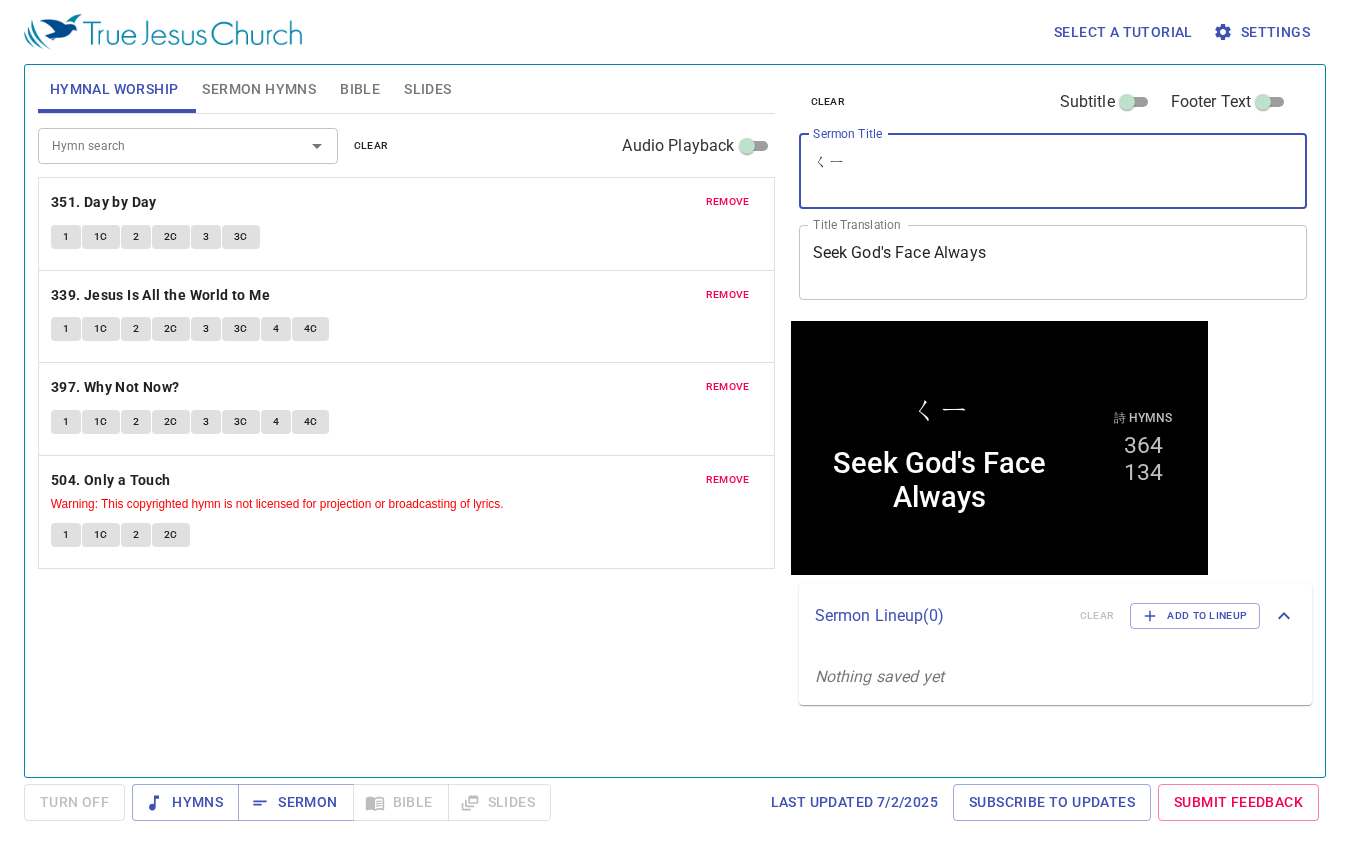 type on "ㄑ" 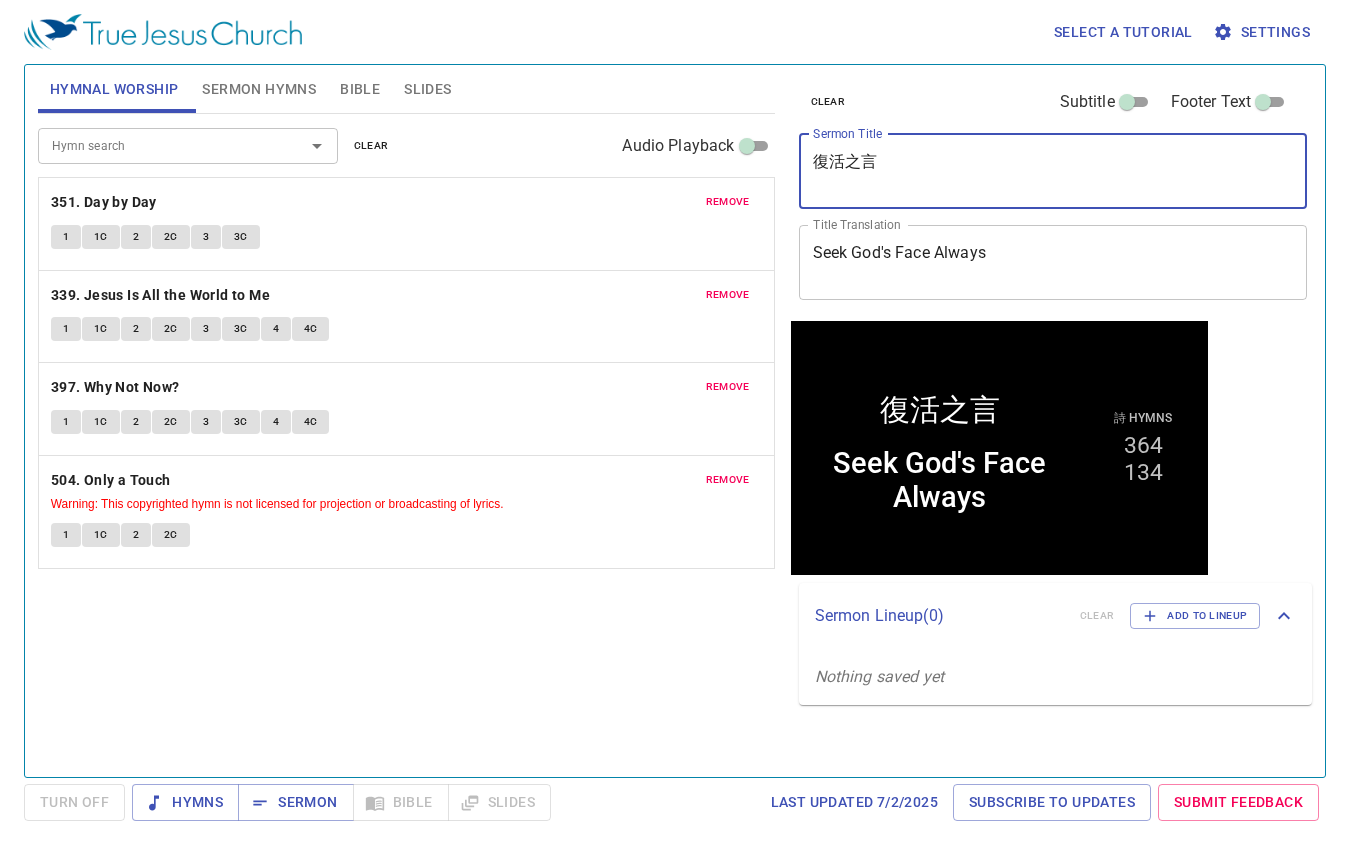 type on "復活之言" 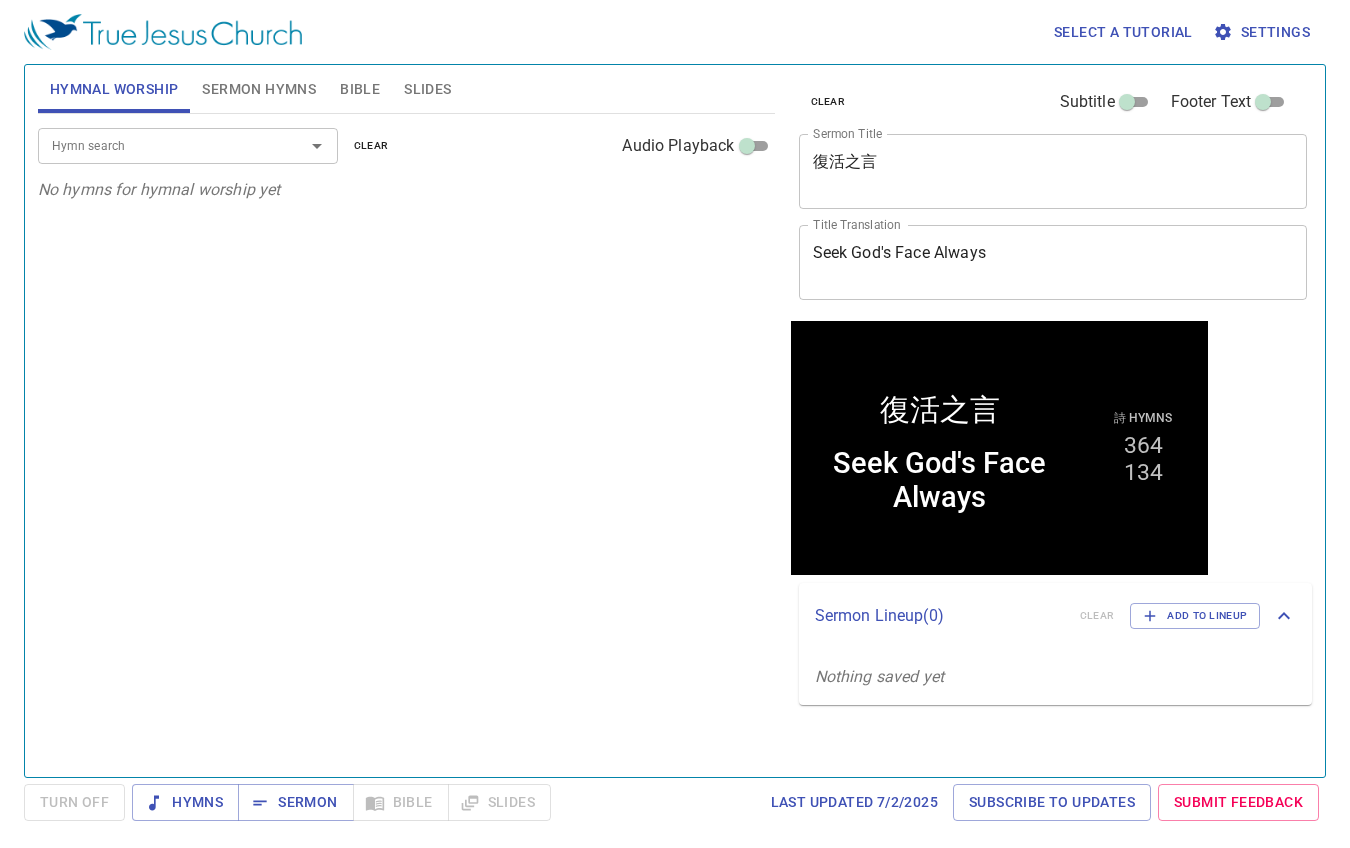 click on "Sermon Hymns" at bounding box center (259, 89) 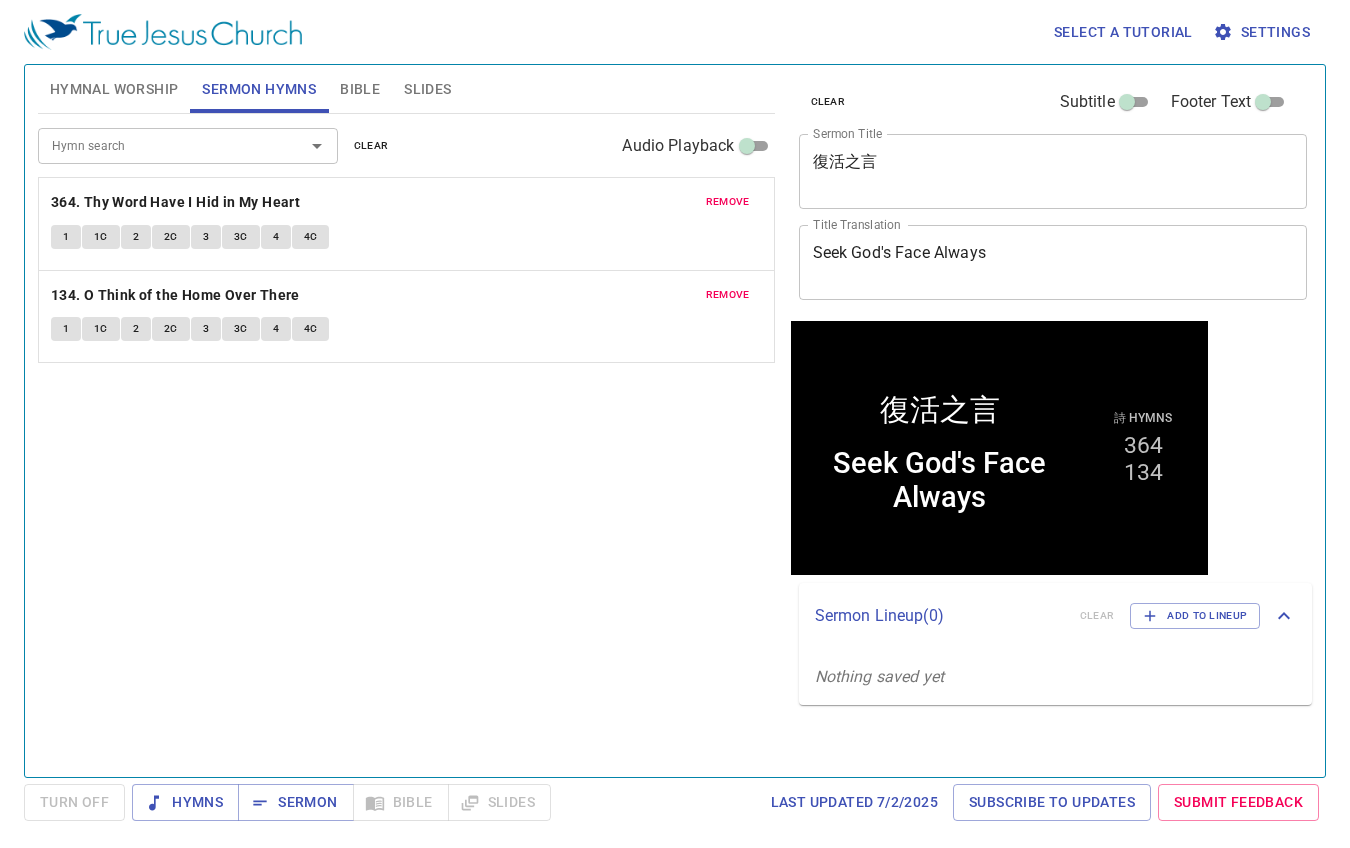 click on "clear" at bounding box center (371, 146) 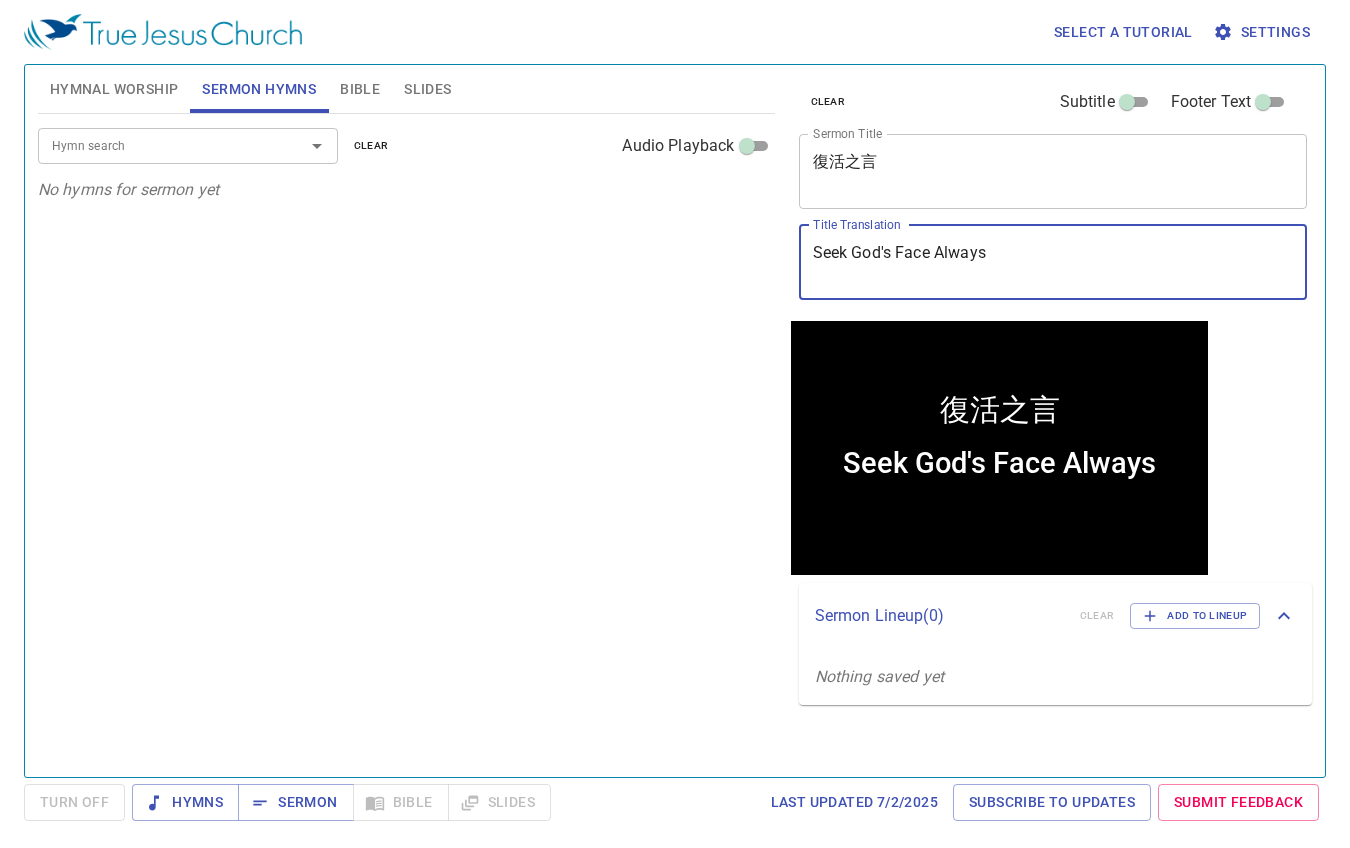 drag, startPoint x: 992, startPoint y: 254, endPoint x: 599, endPoint y: 240, distance: 393.2493 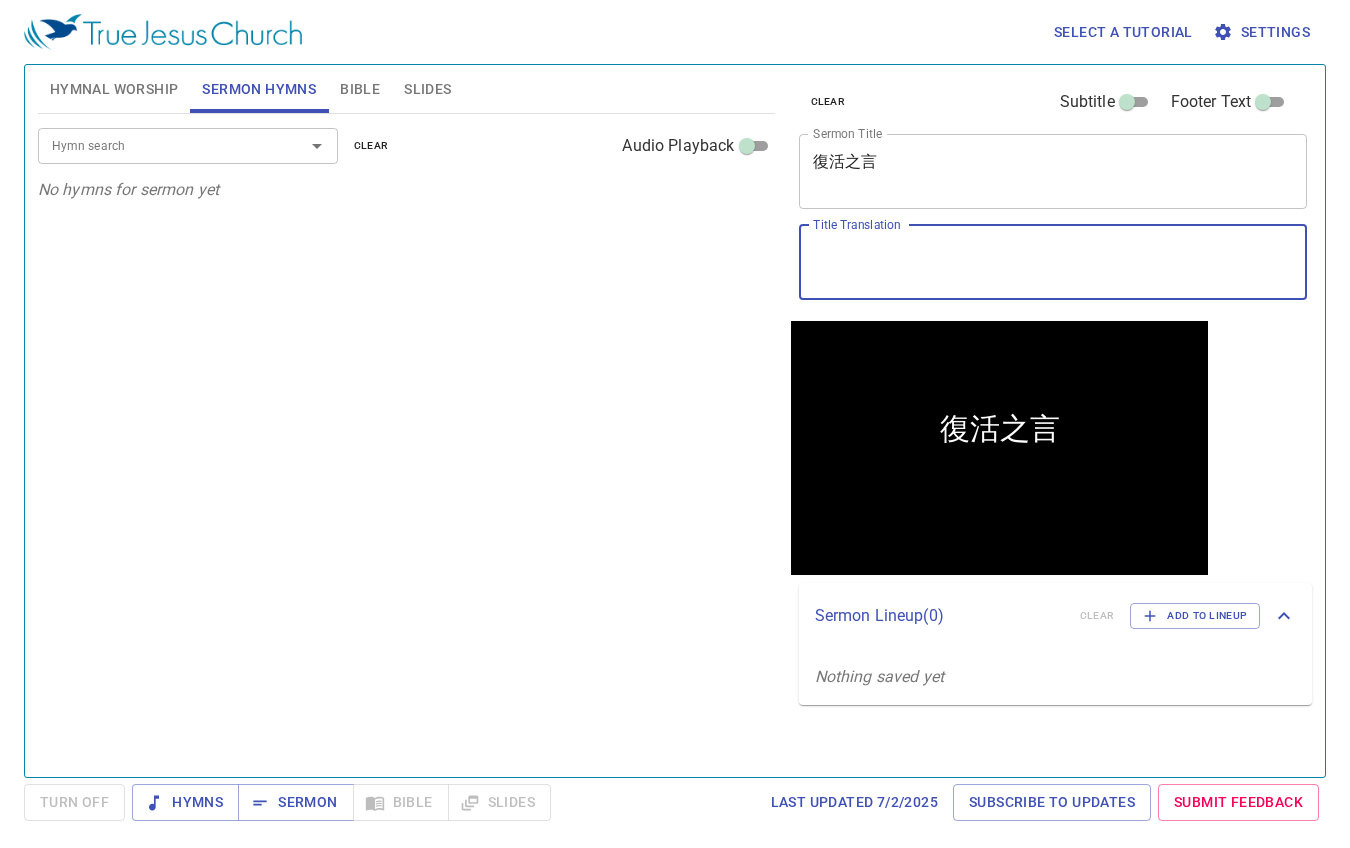 click on "復活之言" at bounding box center [1053, 171] 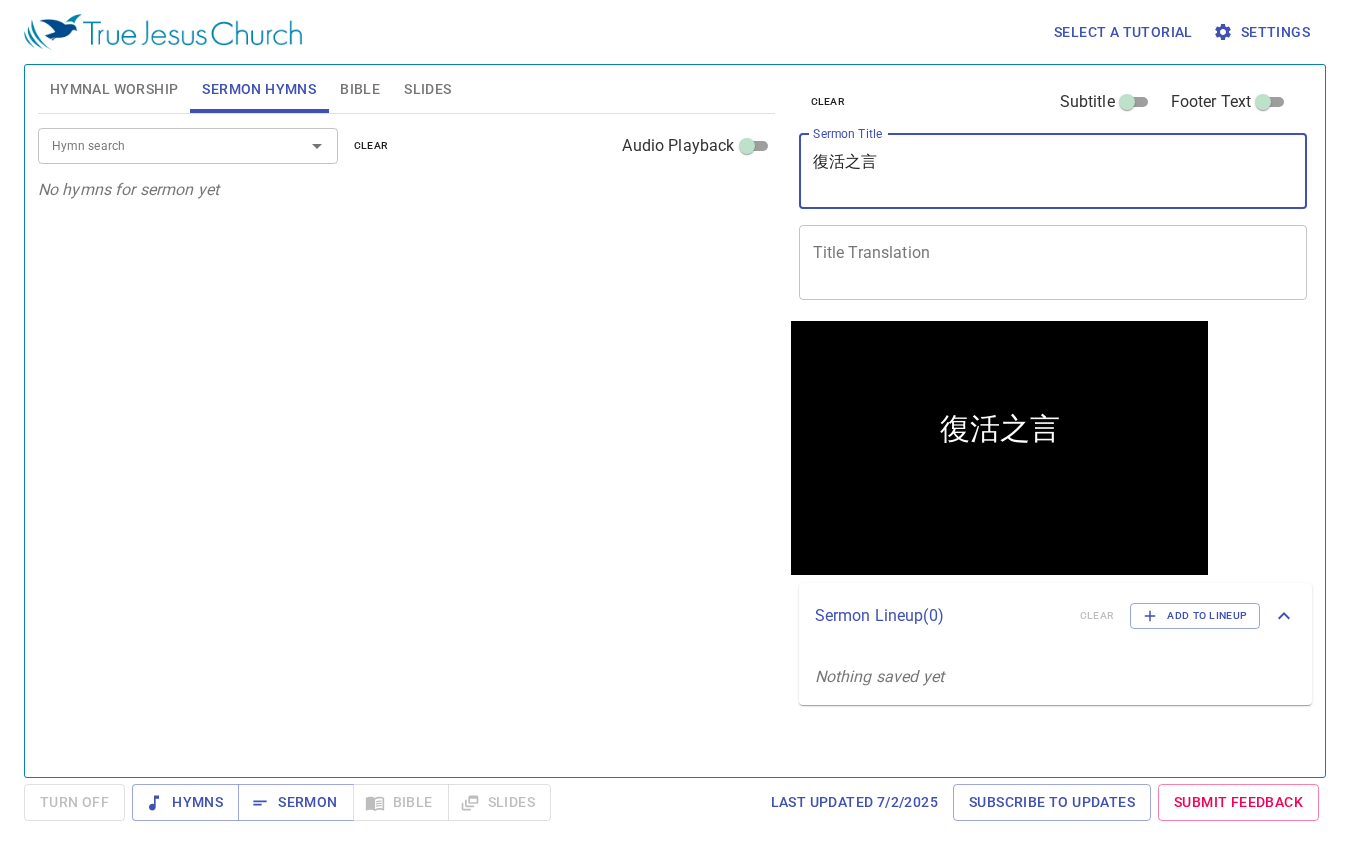 drag, startPoint x: 969, startPoint y: 270, endPoint x: 964, endPoint y: 261, distance: 10.29563 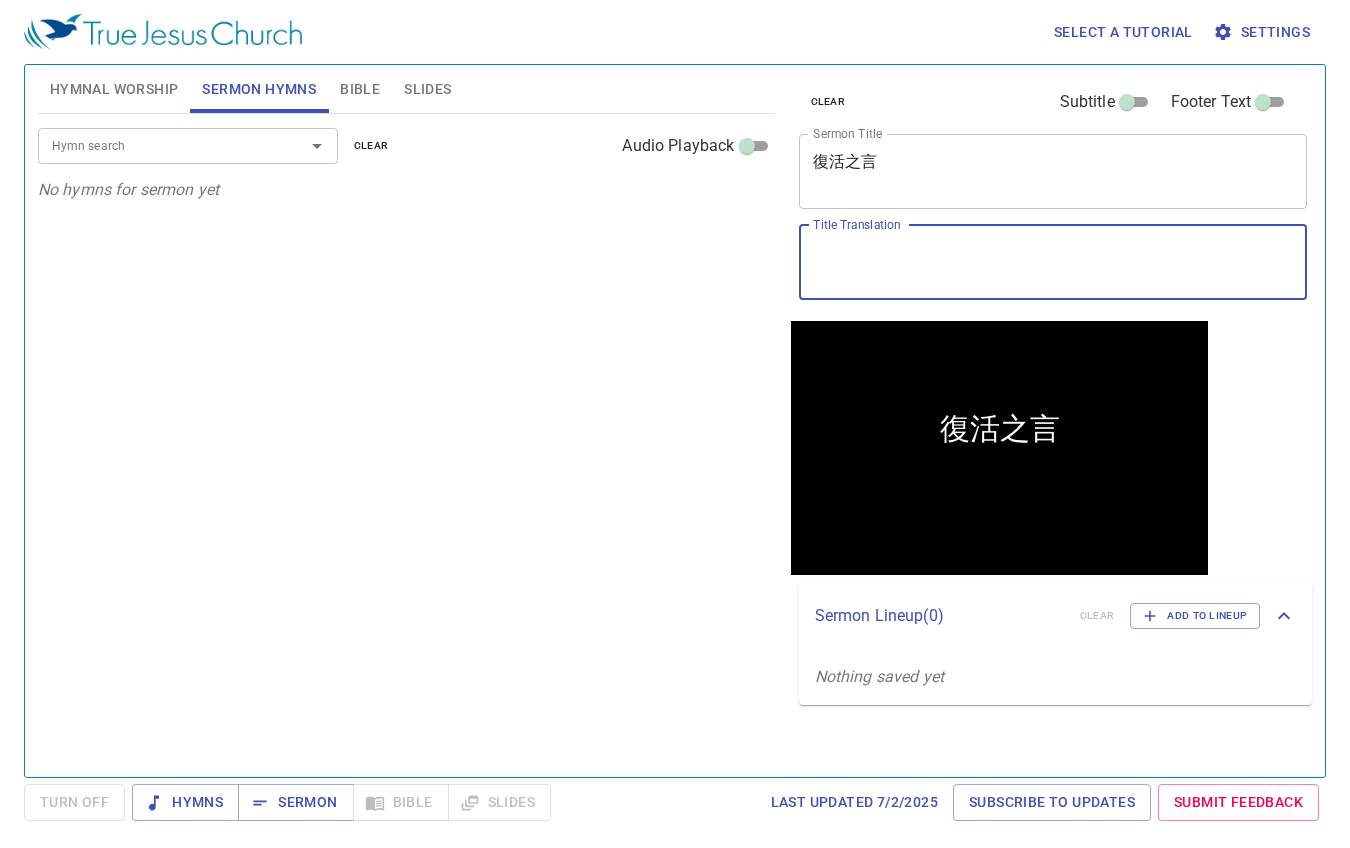 paste on "復活之言" 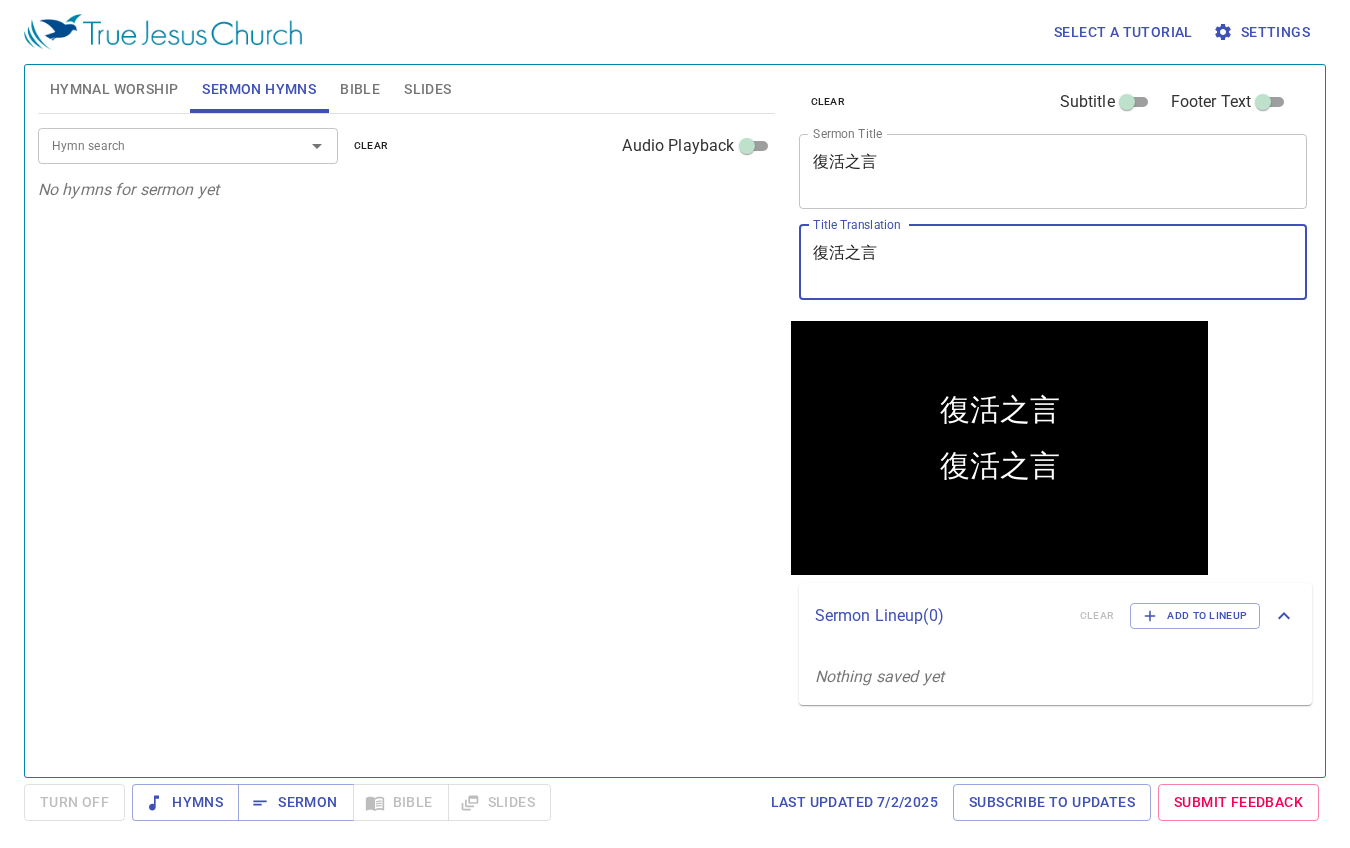 click on "復活之言" at bounding box center [1053, 262] 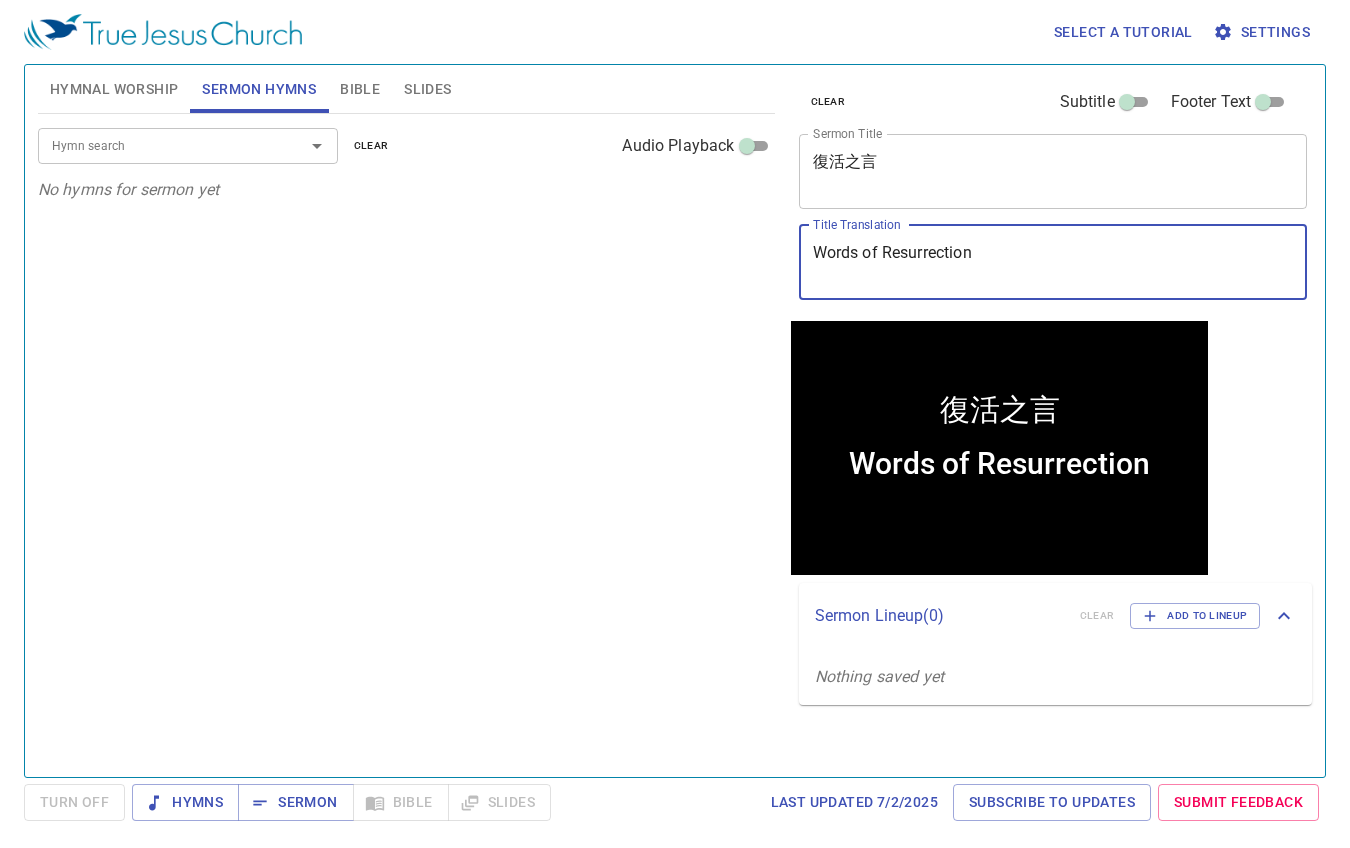 type on "Words of Resurrection" 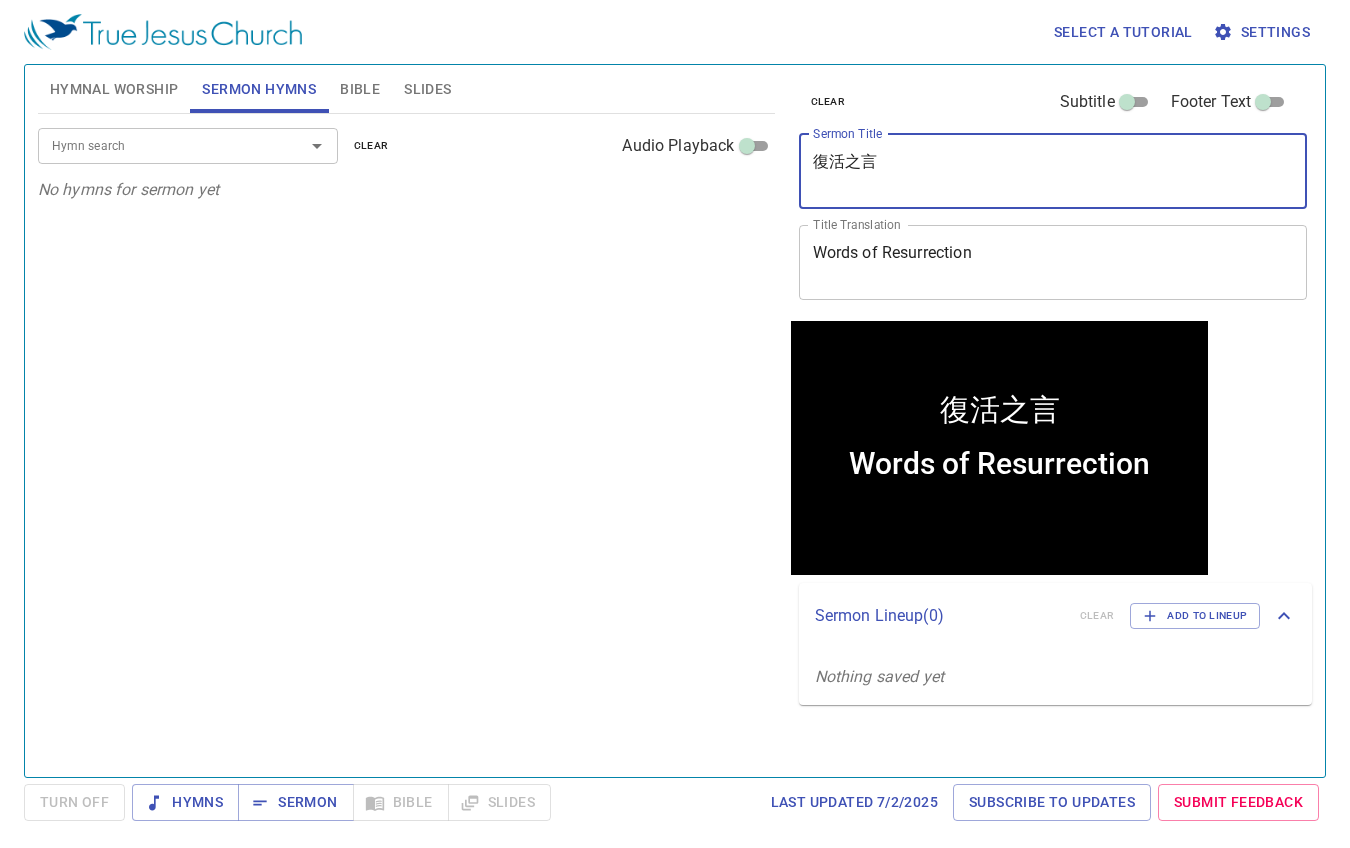 click on "復活之言" at bounding box center [1053, 171] 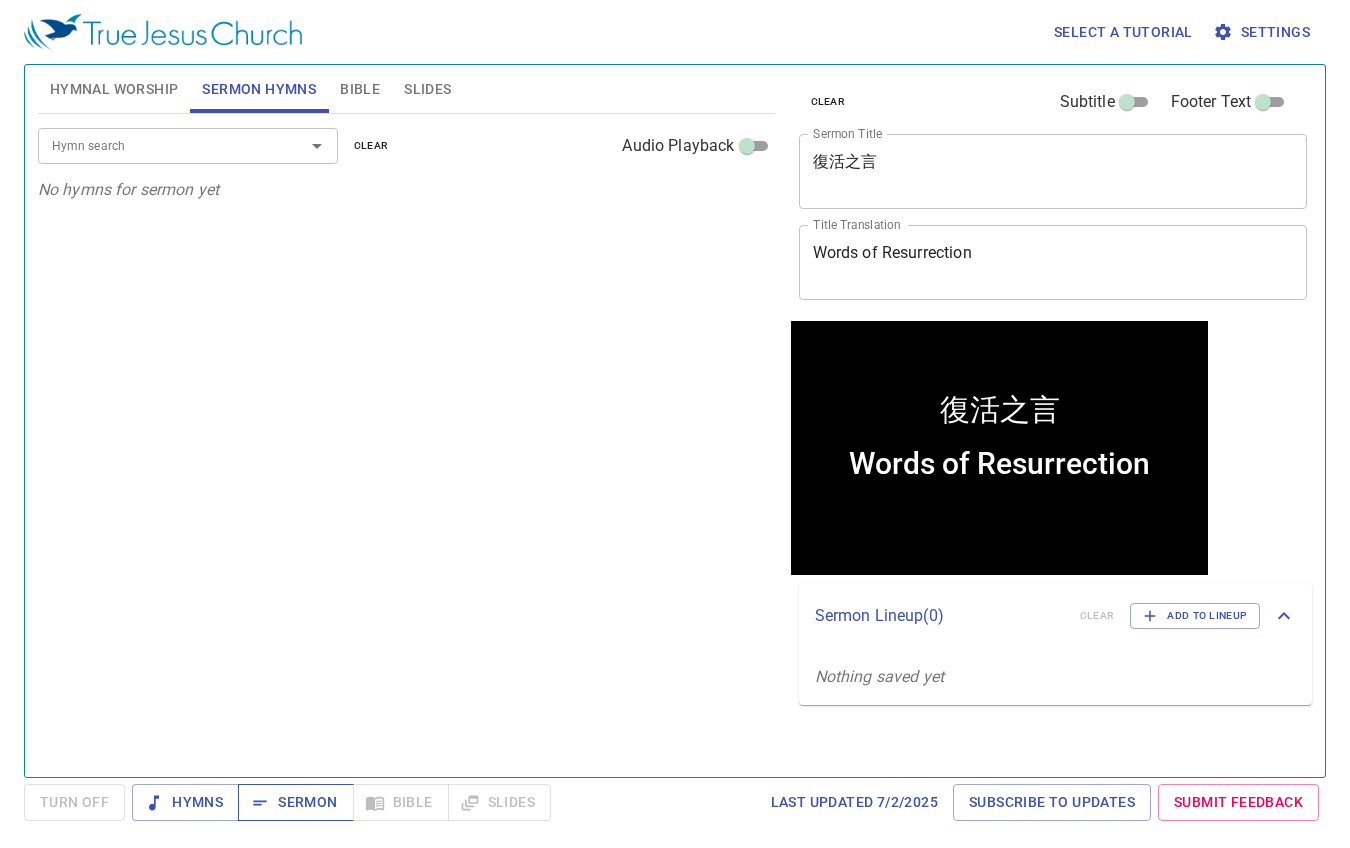 click on "Sermon" at bounding box center [295, 802] 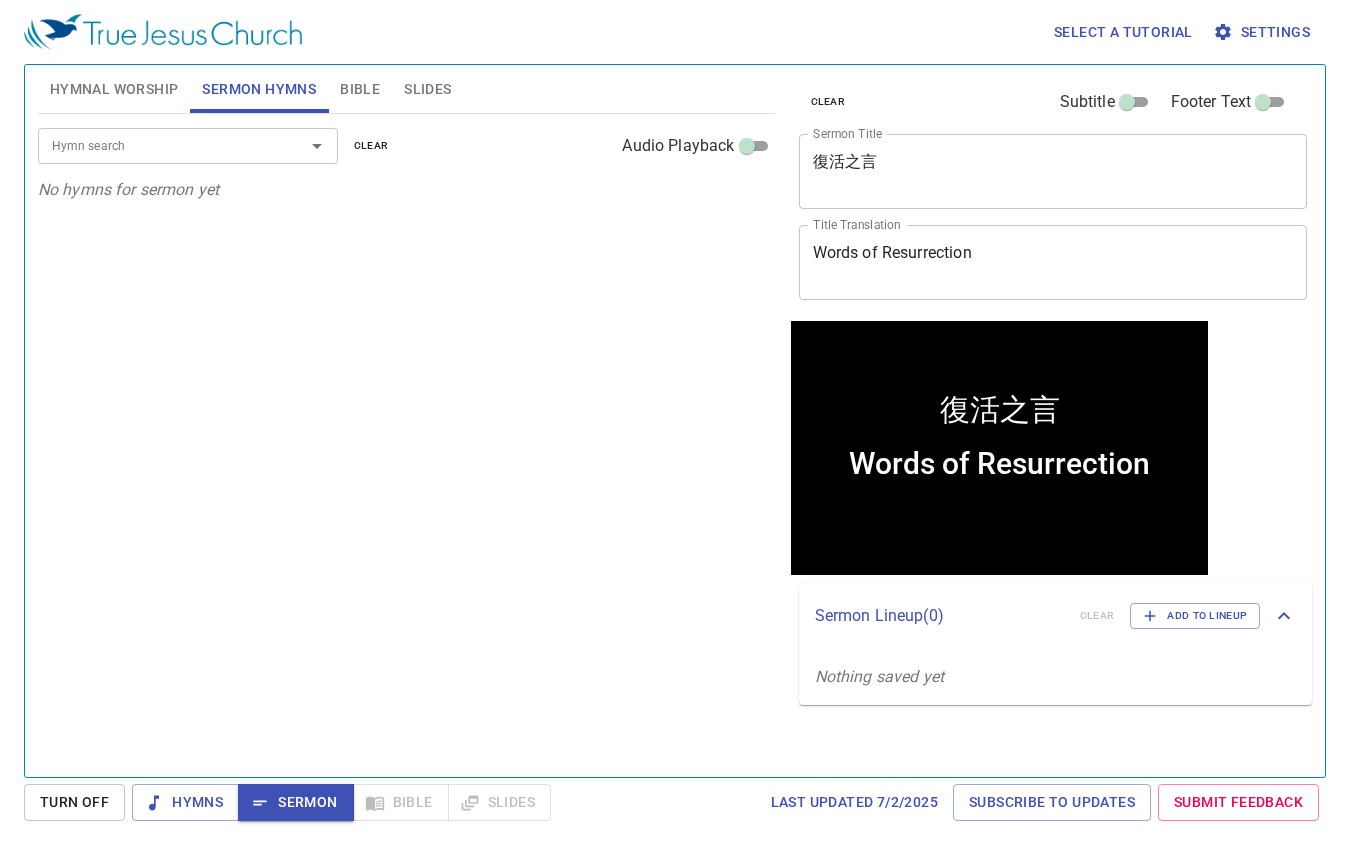 click on "Hymn search" at bounding box center (158, 145) 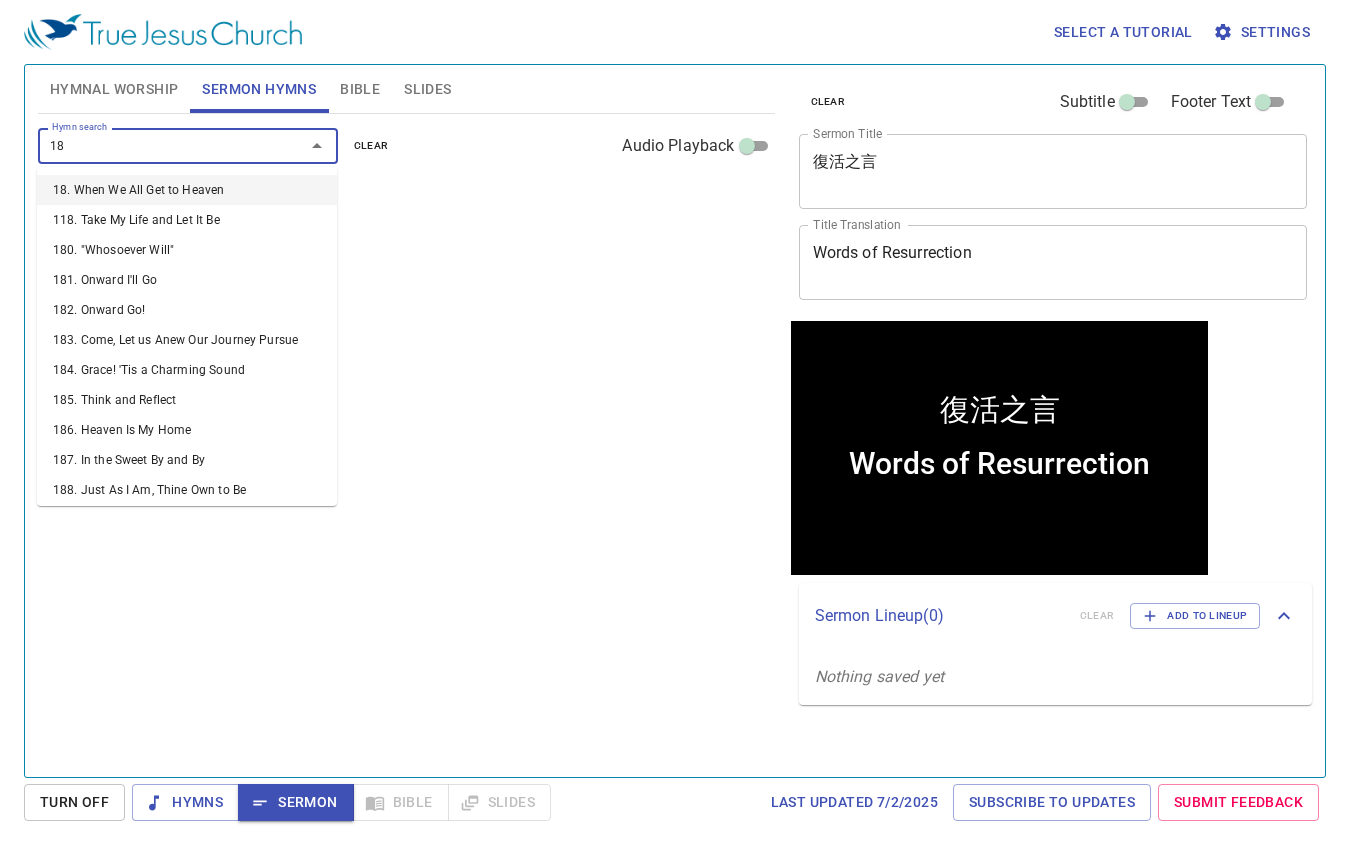 type on "182" 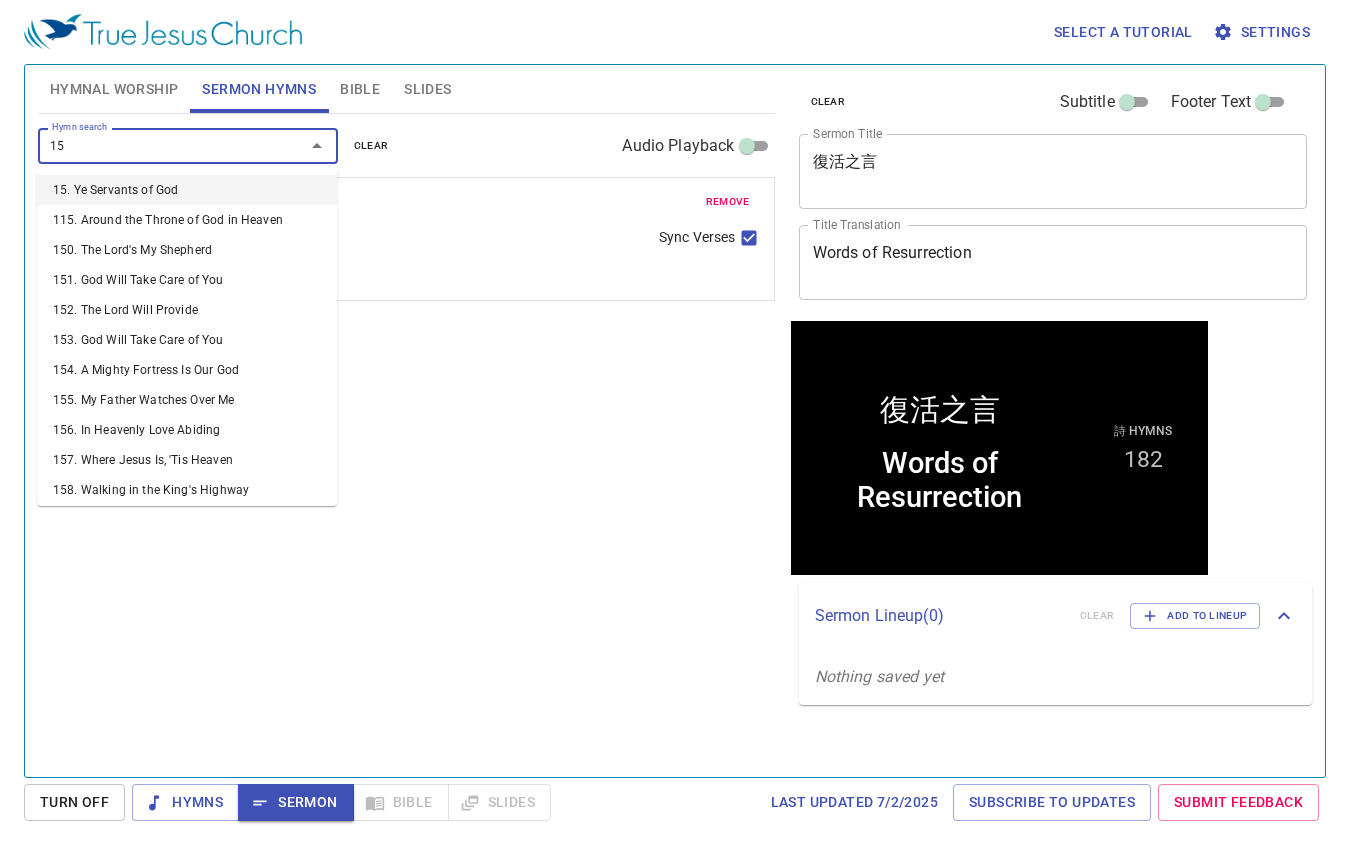 type on "153" 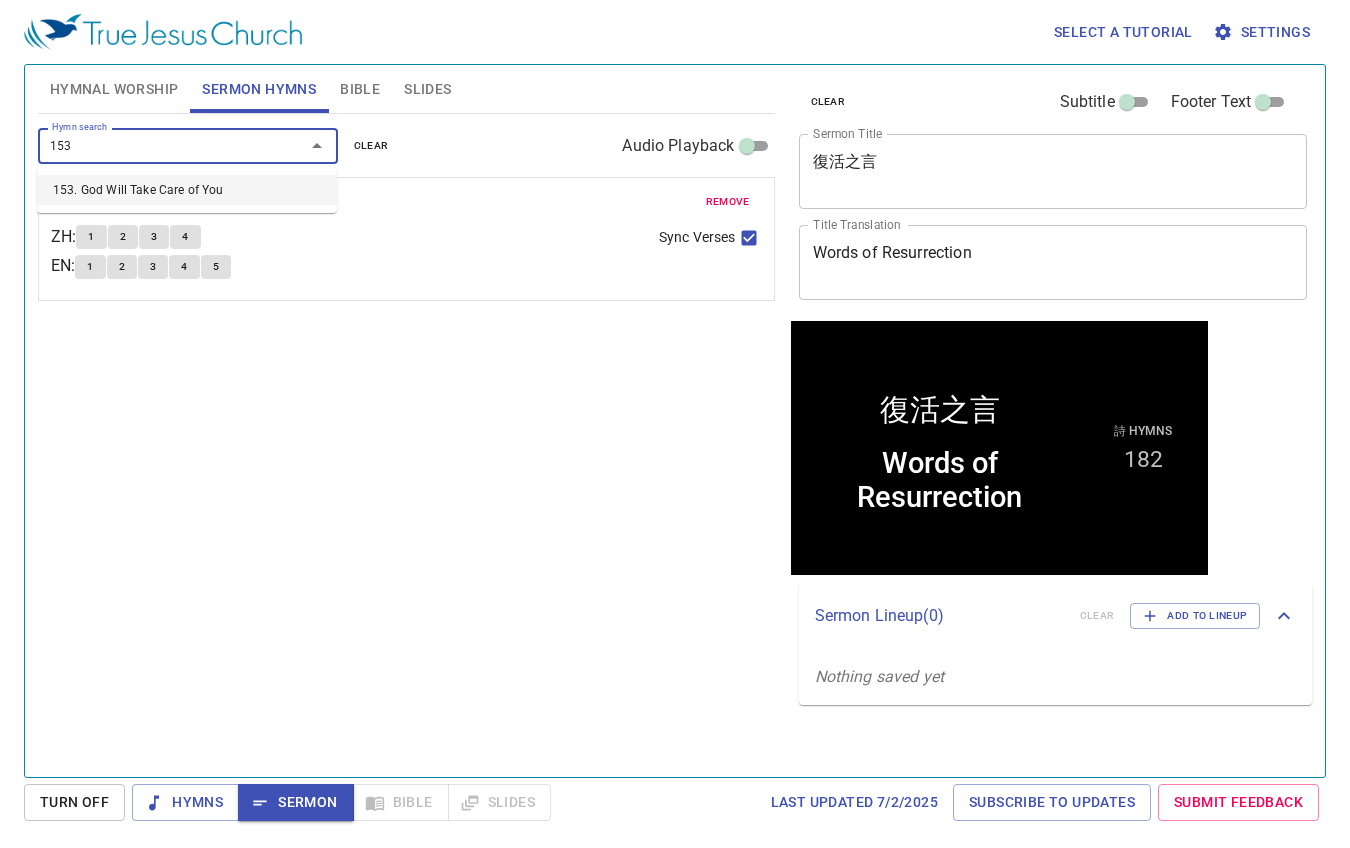 type 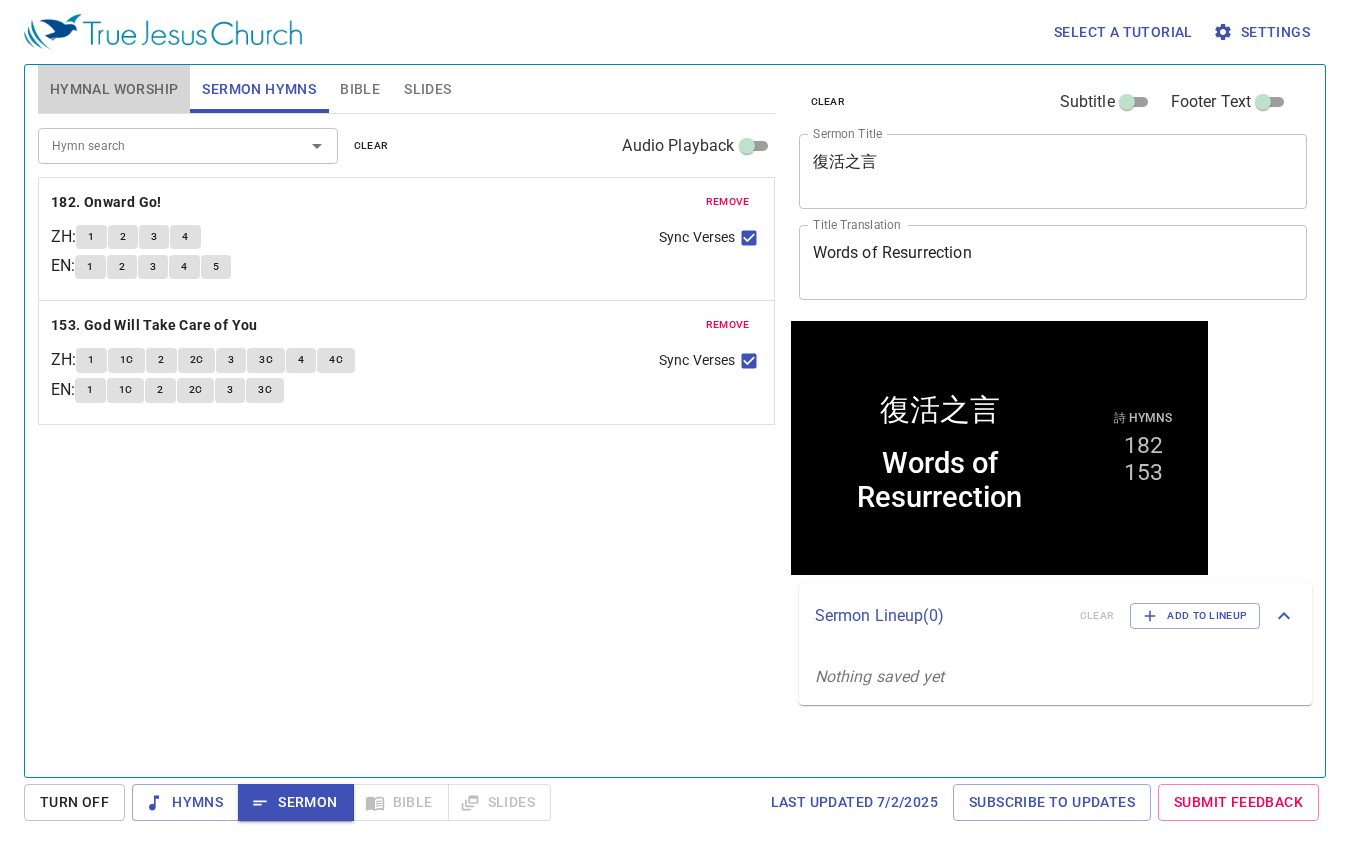 click on "Hymnal Worship" at bounding box center (114, 89) 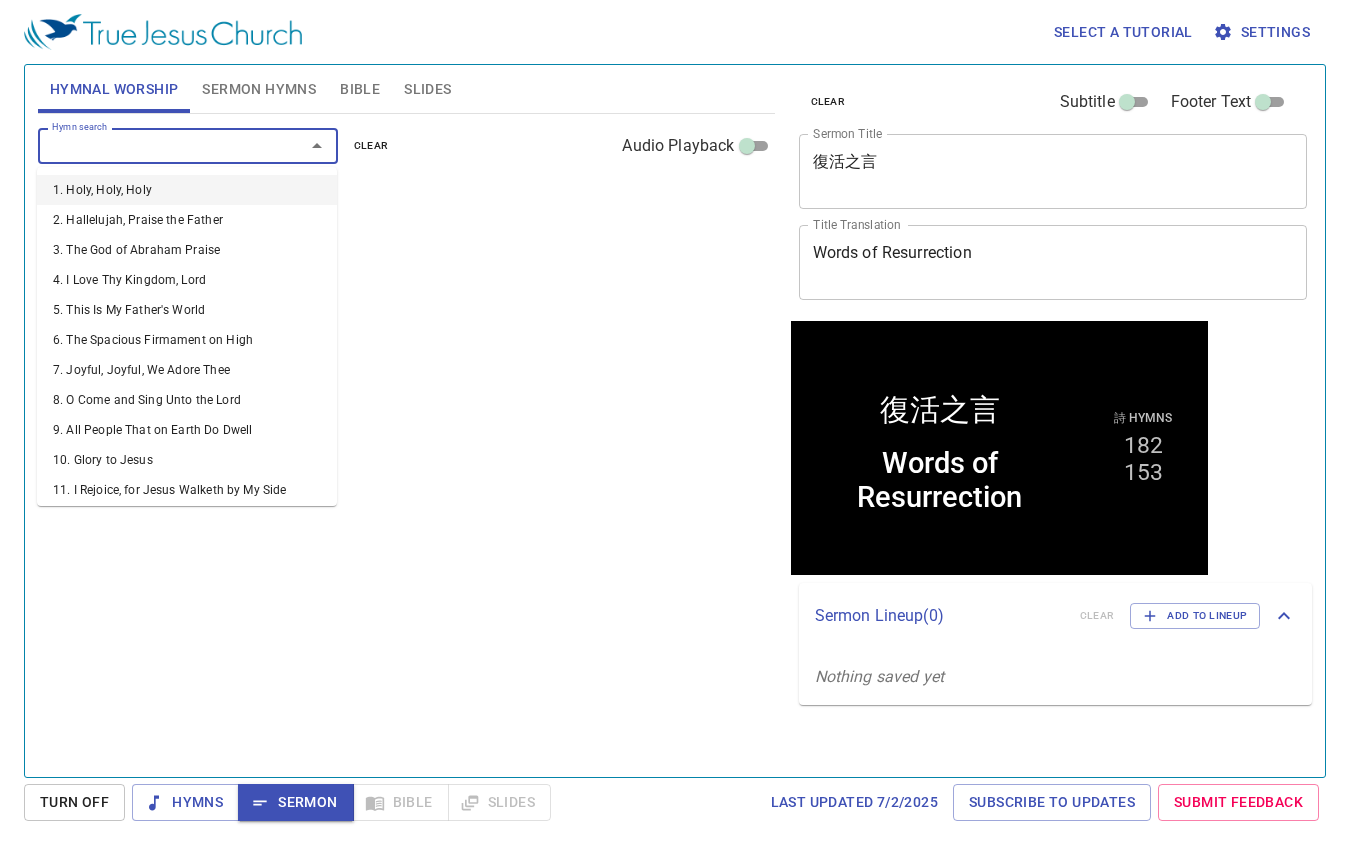 click on "Hymn search" at bounding box center (158, 145) 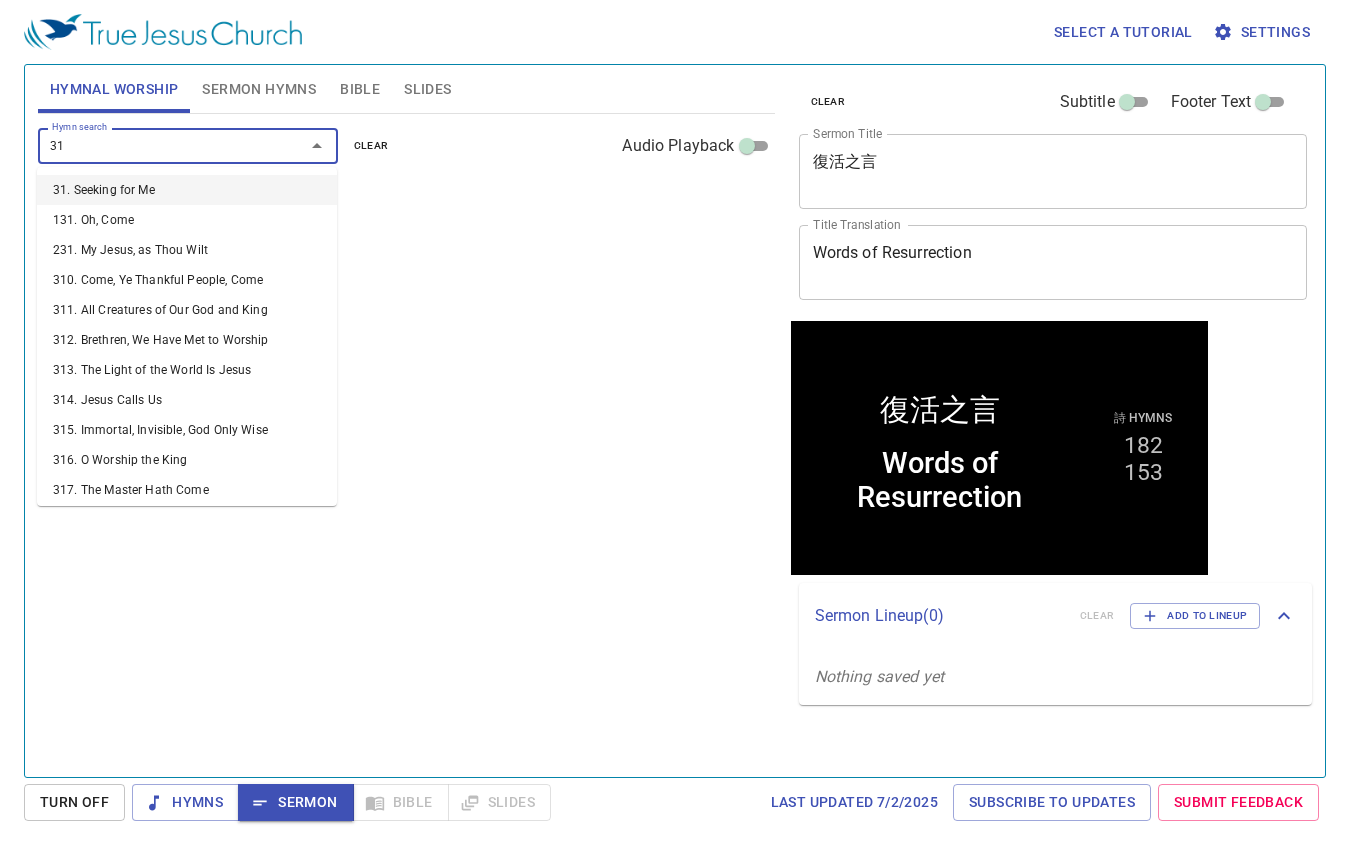 type on "315" 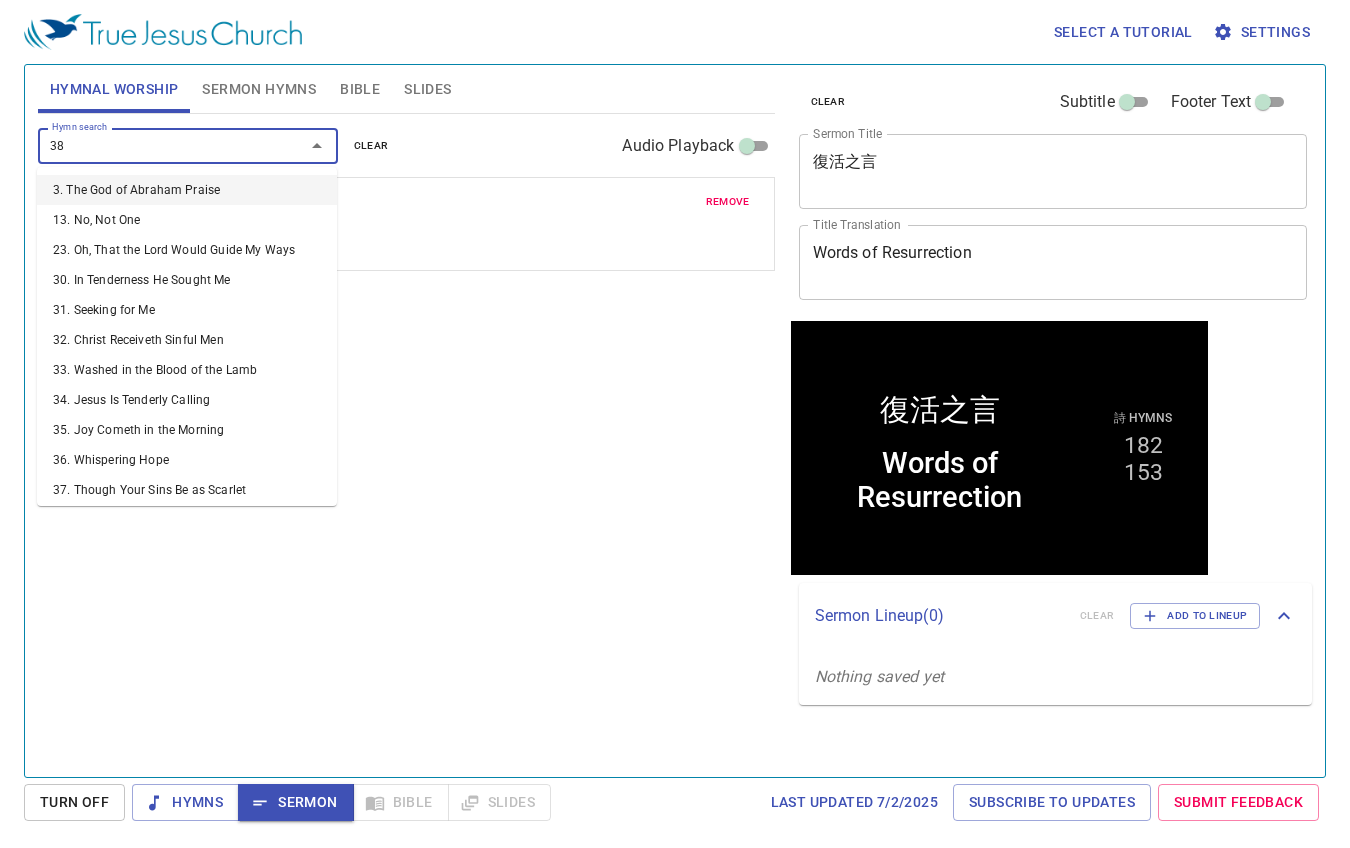 type on "388" 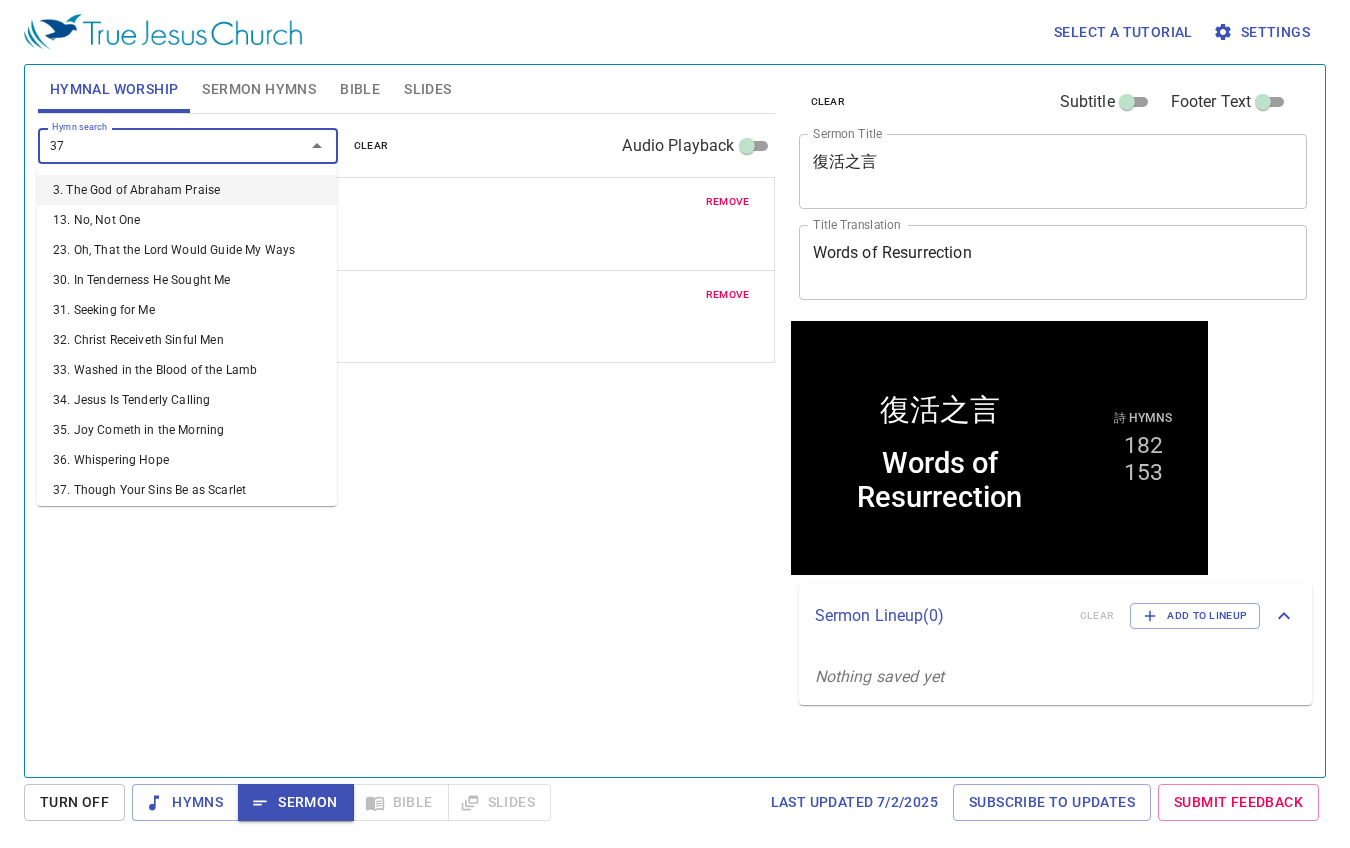 type on "377" 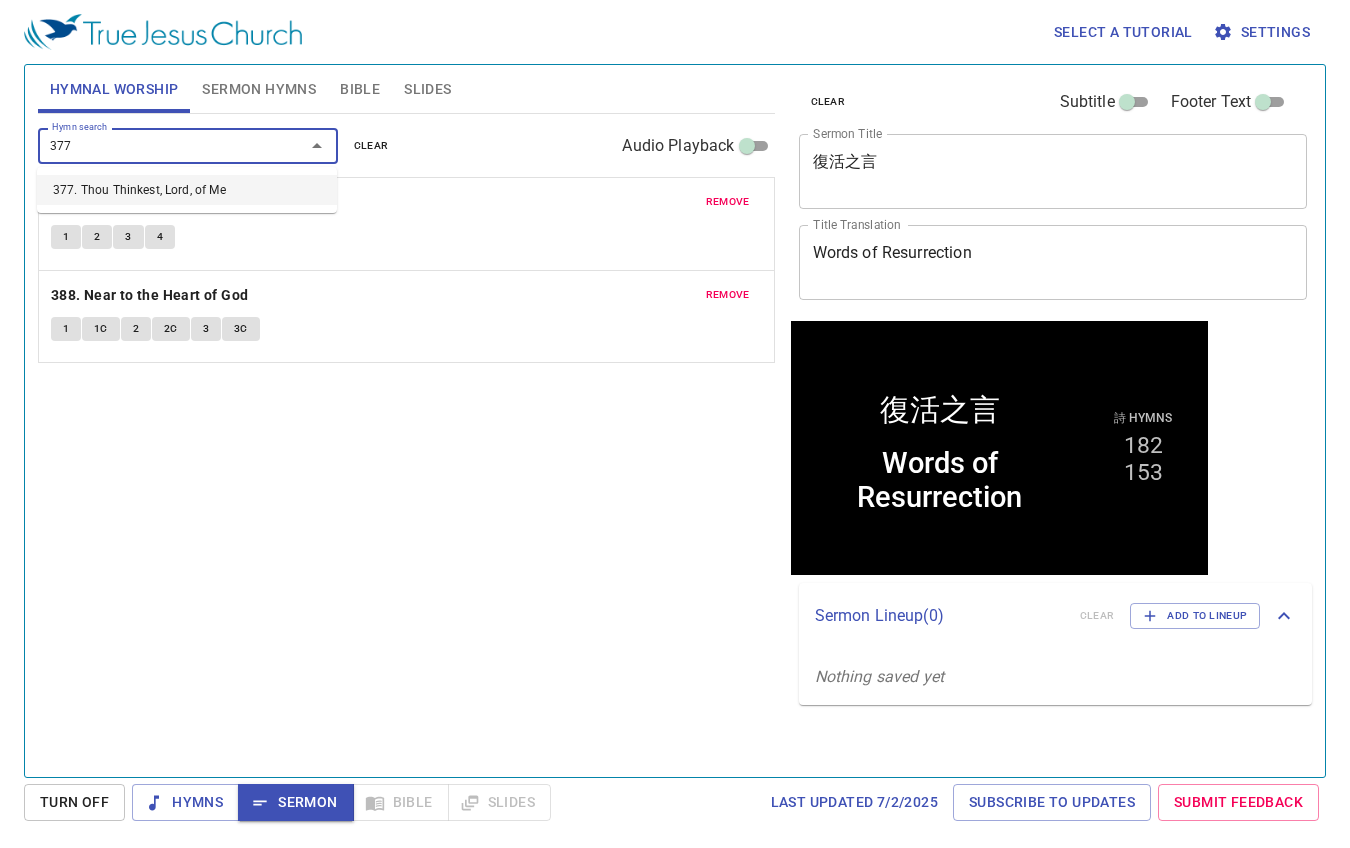 type 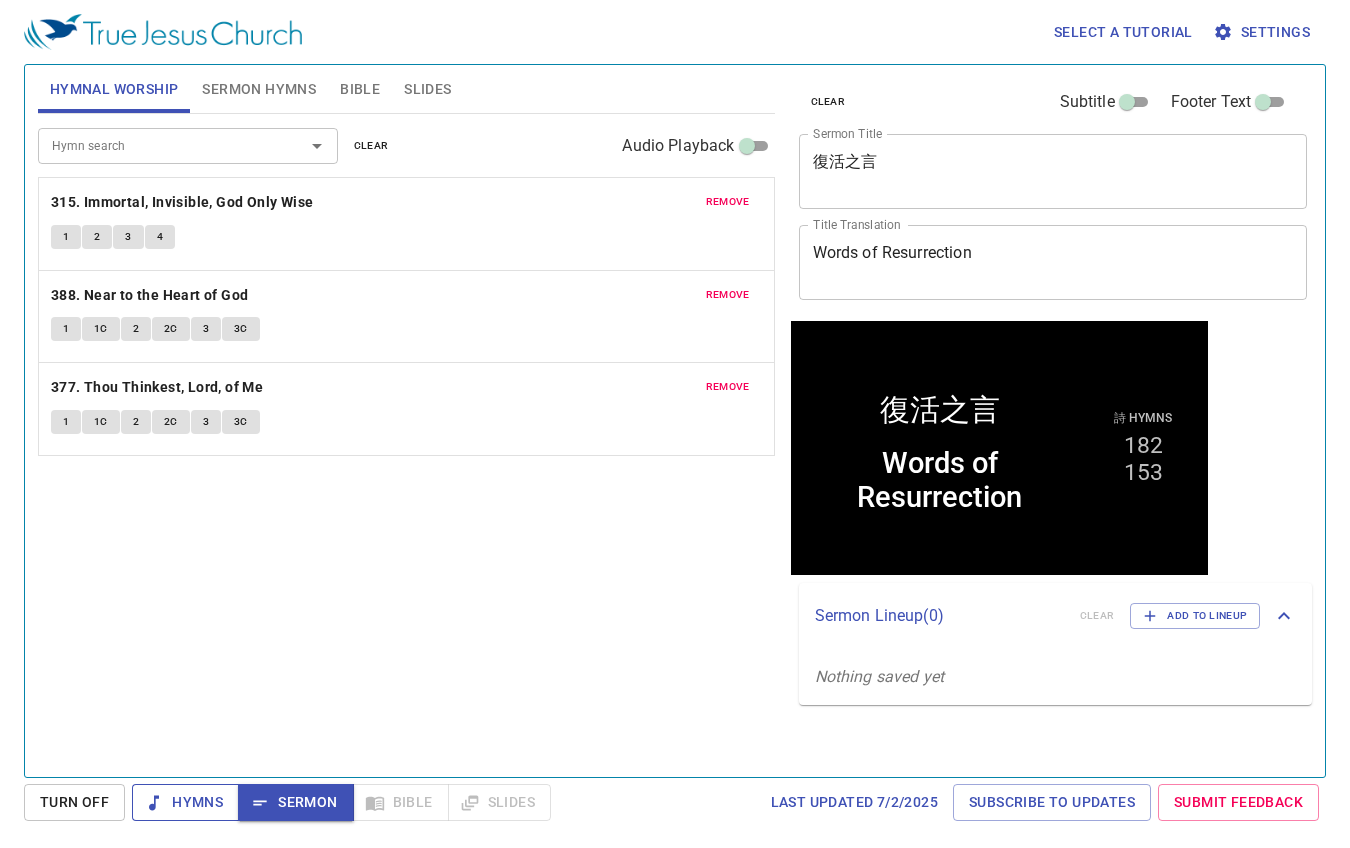 click on "Hymns" at bounding box center [185, 802] 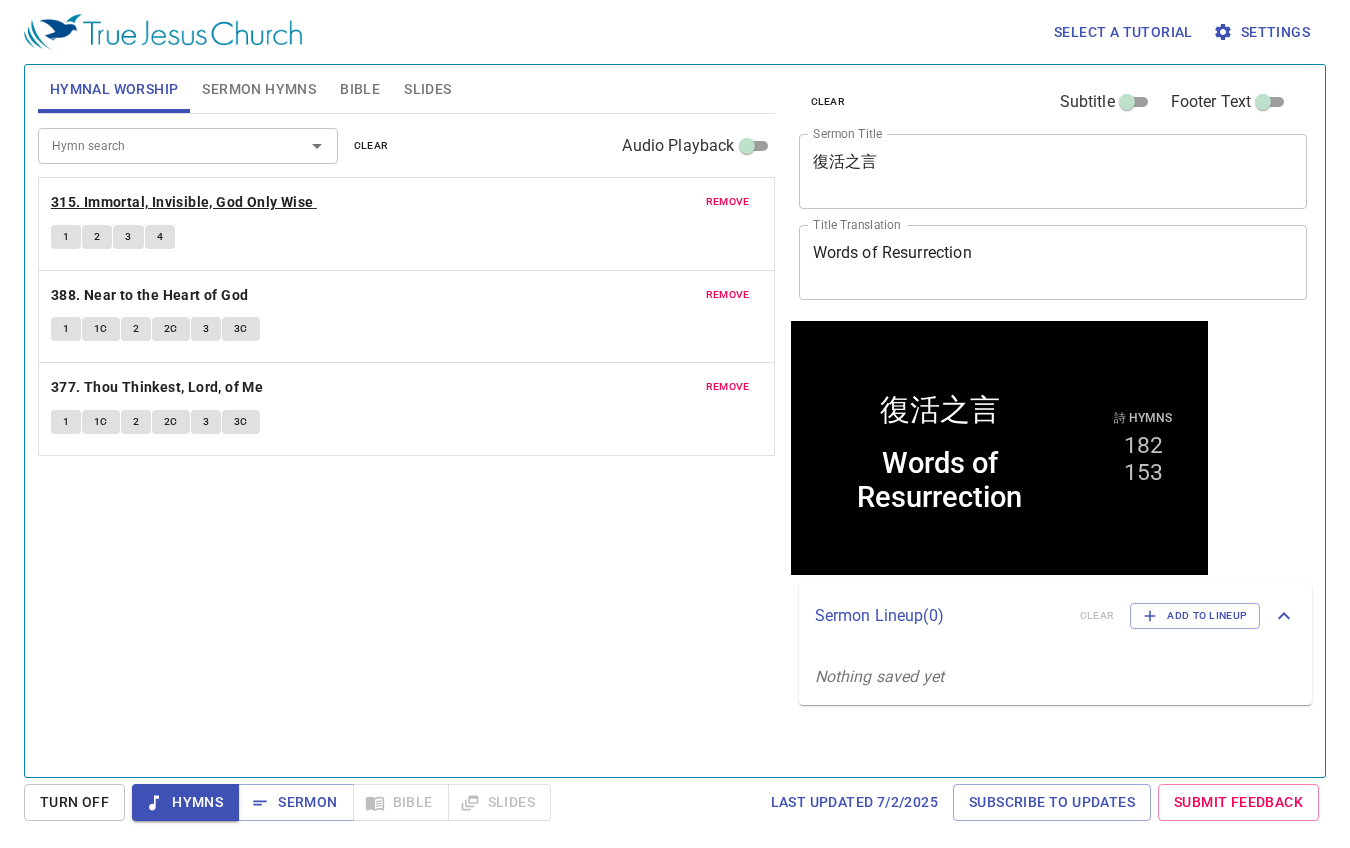 click on "315. Immortal, Invisible, God Only Wise" at bounding box center (182, 202) 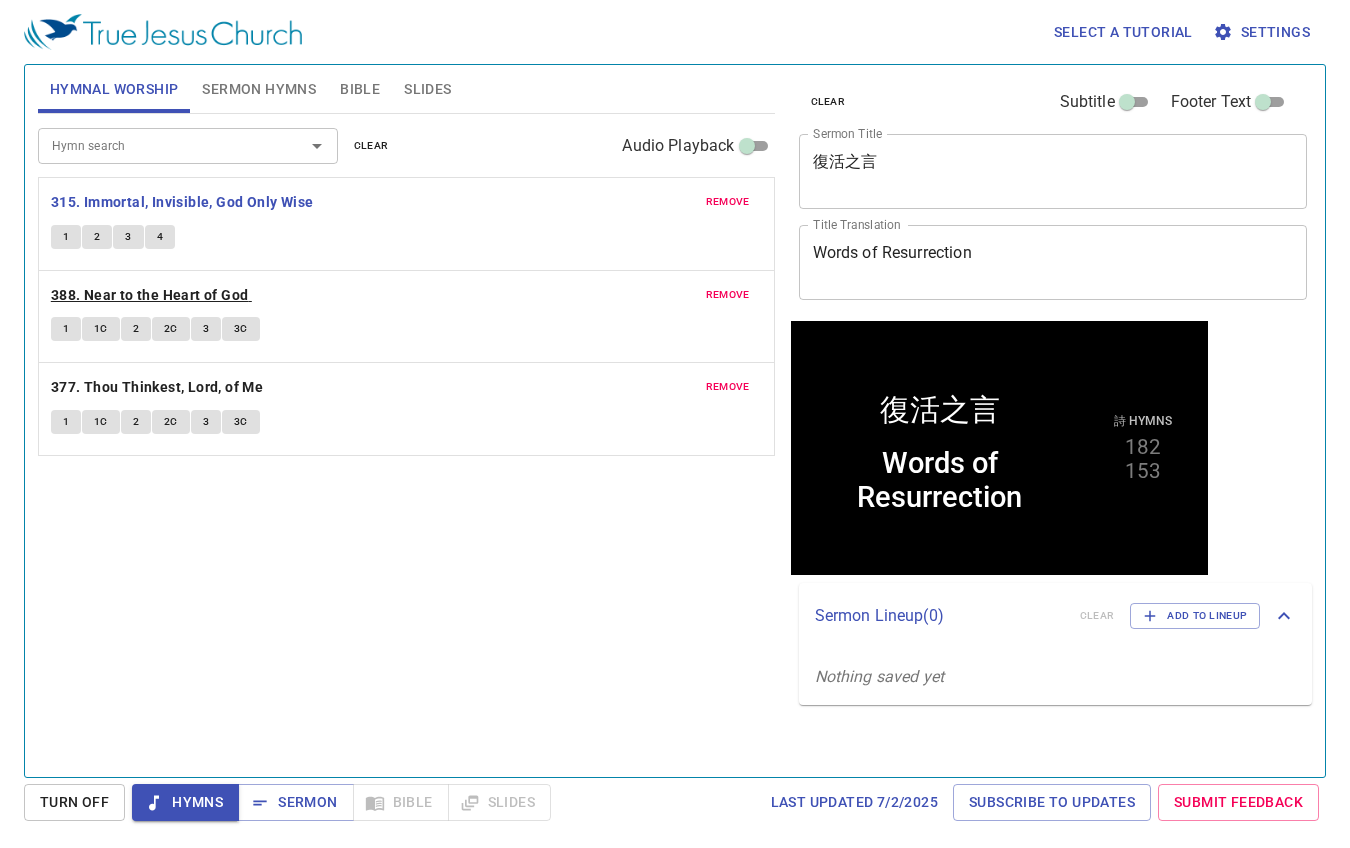 click on "388. Near to the Heart of God" at bounding box center (150, 295) 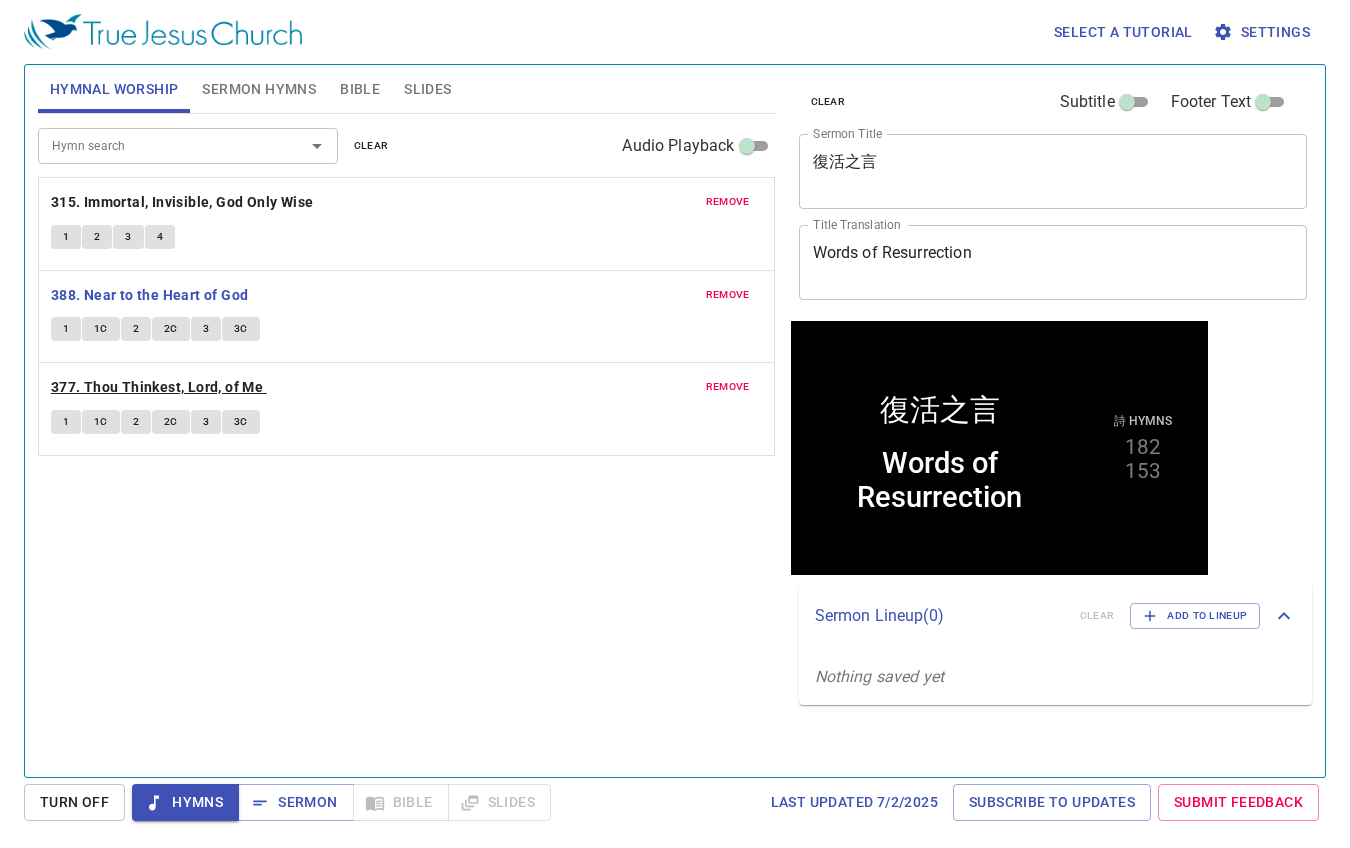 click on "377. Thou Thinkest, Lord, of Me" at bounding box center [157, 387] 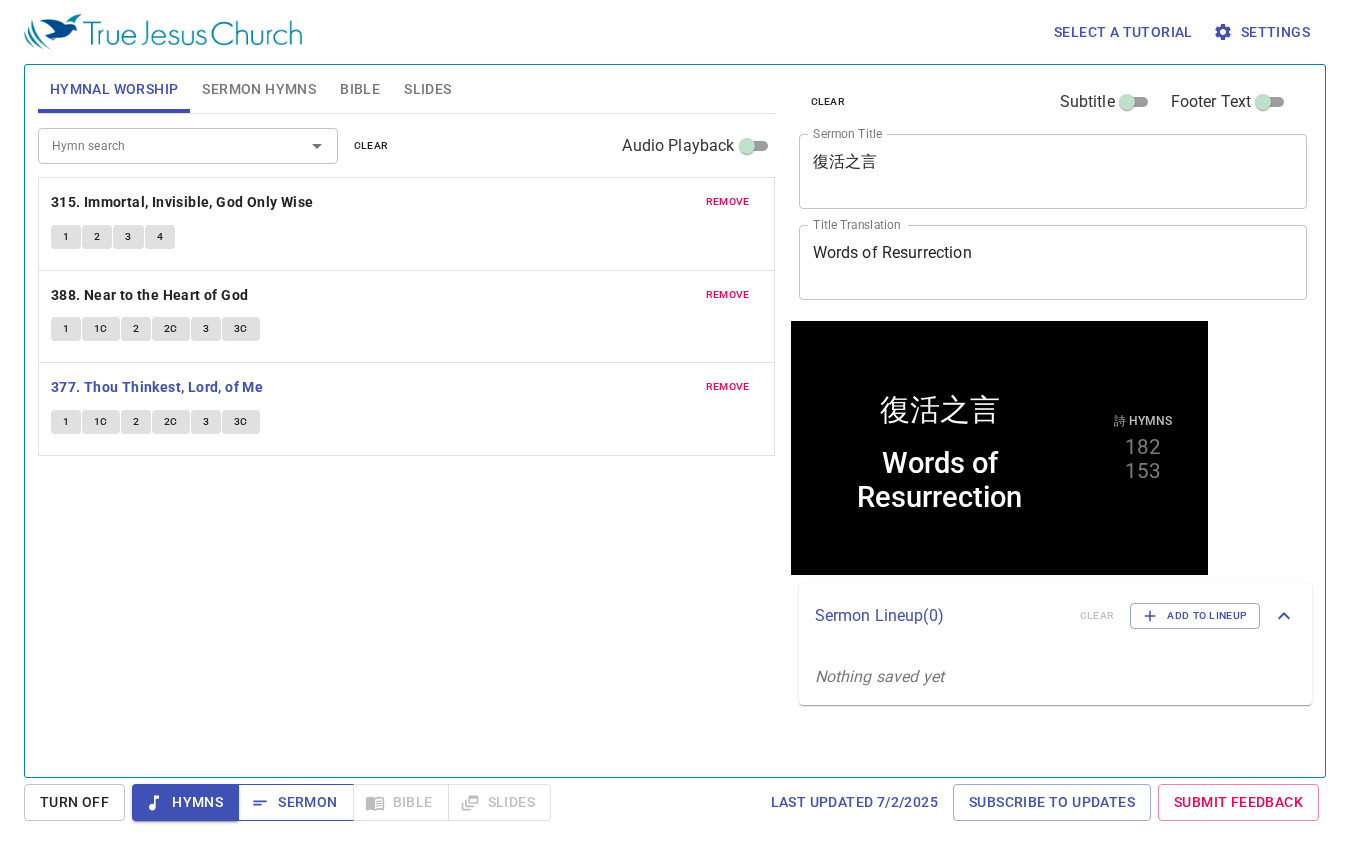 click on "Sermon" at bounding box center [295, 802] 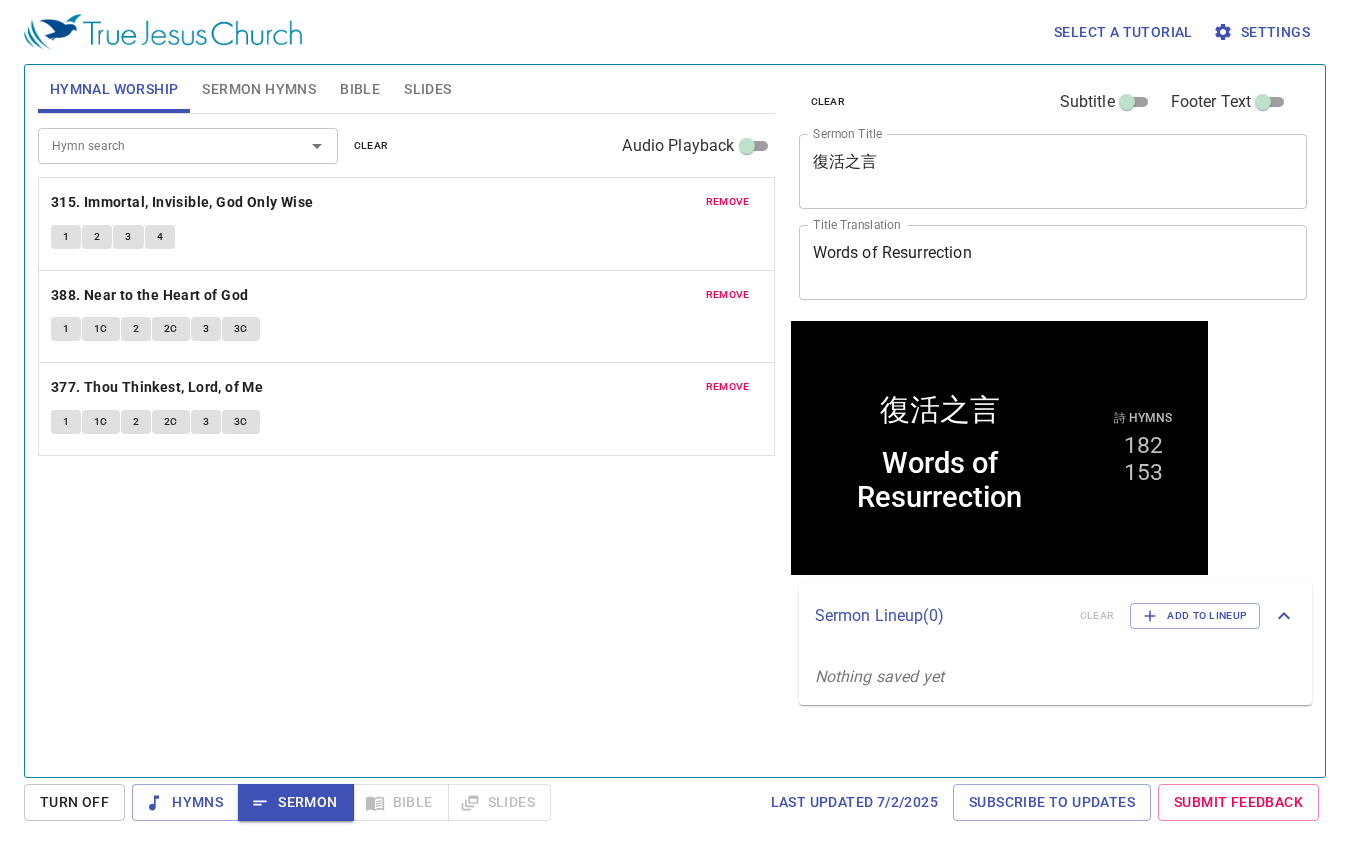 click on "Sermon Hymns" at bounding box center [259, 89] 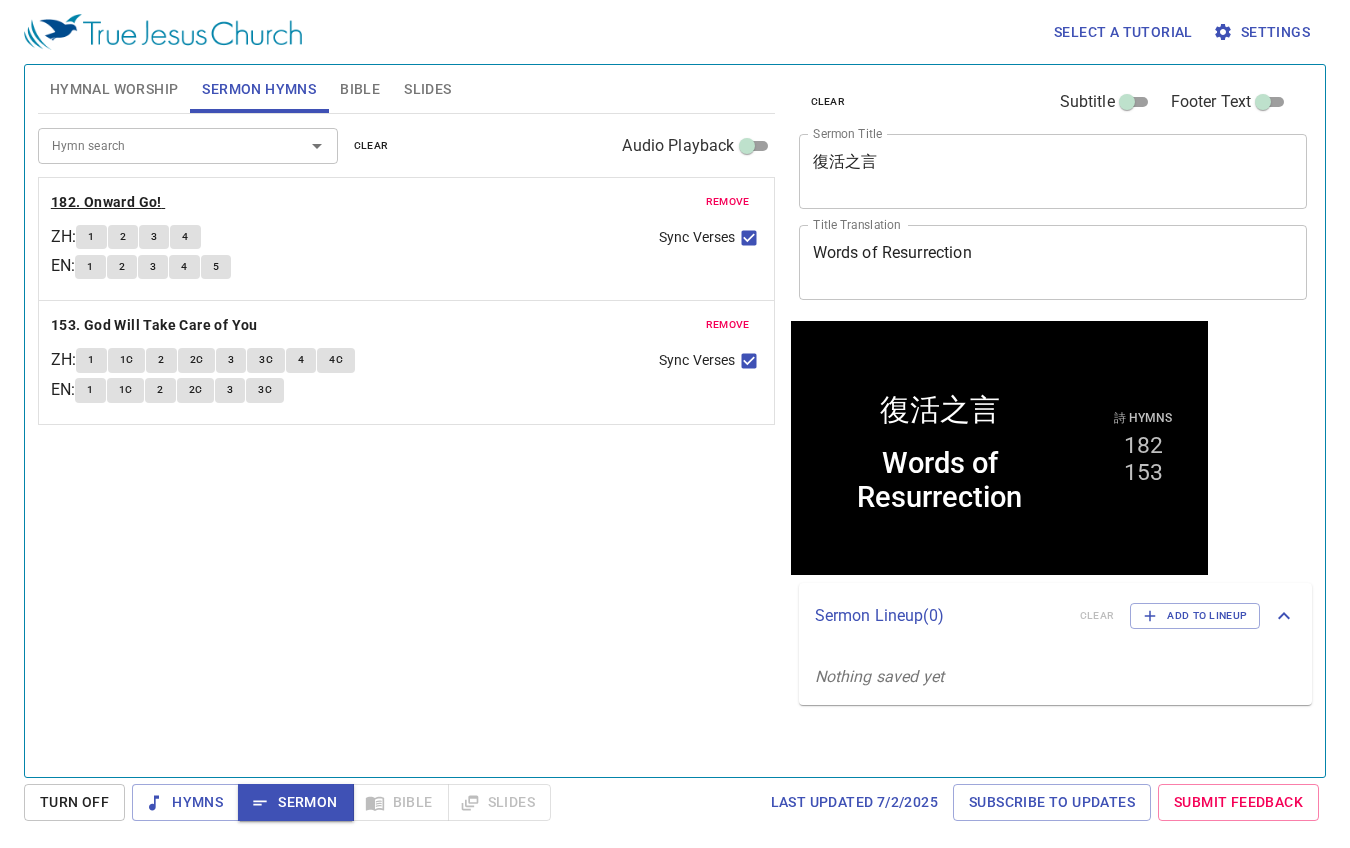 click on "182. Onward Go!" at bounding box center (106, 202) 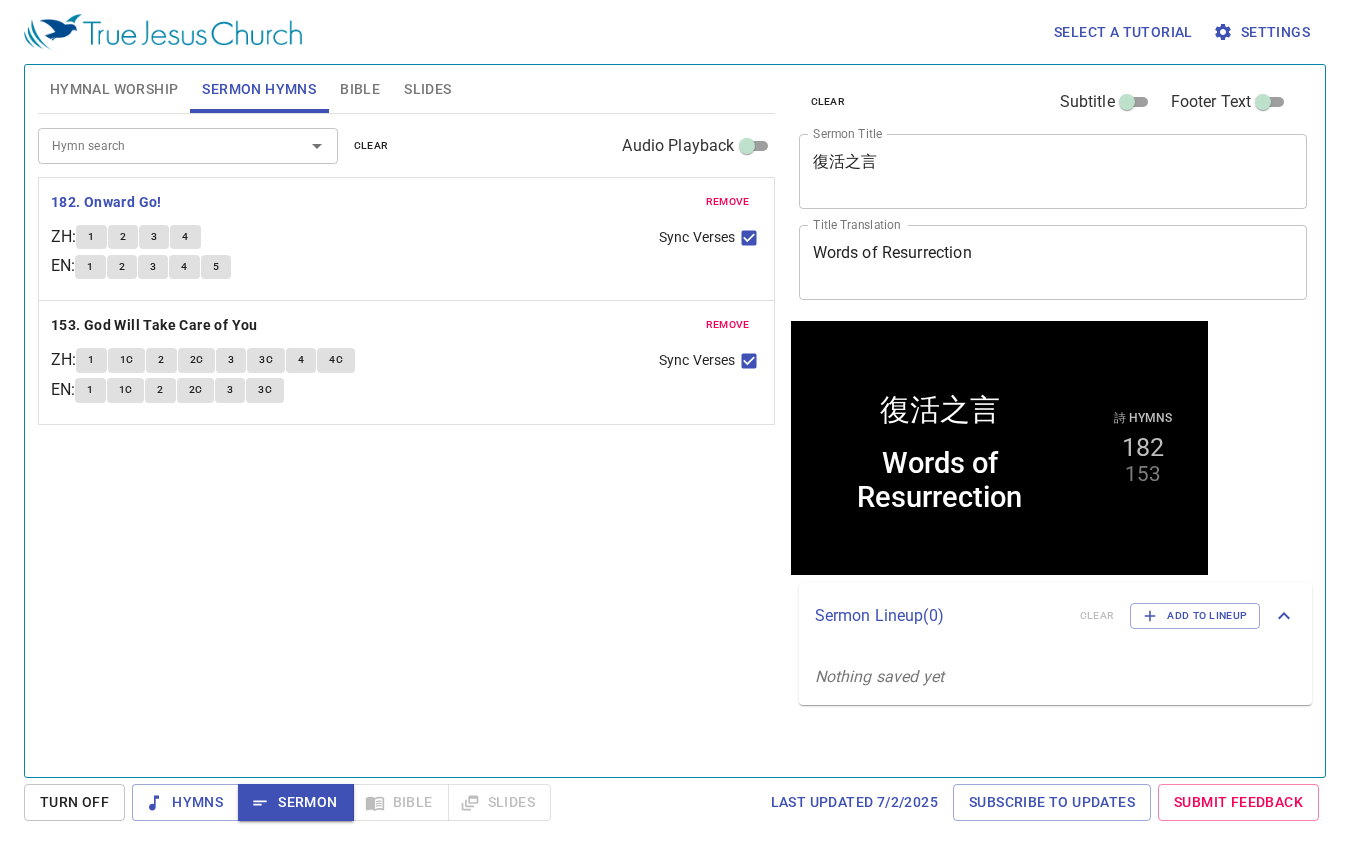 click on "Sermon" at bounding box center [295, 802] 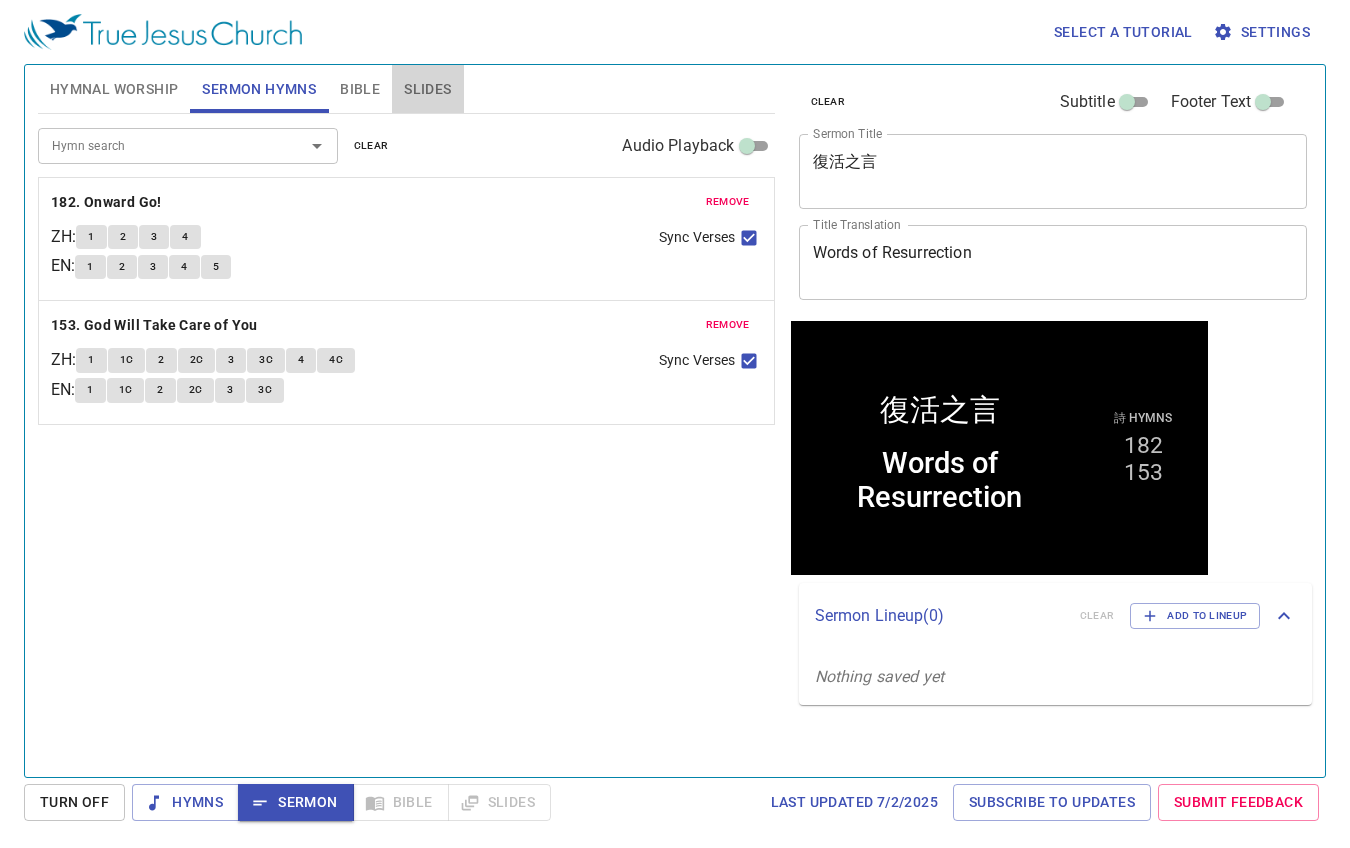 click on "Slides" at bounding box center [427, 89] 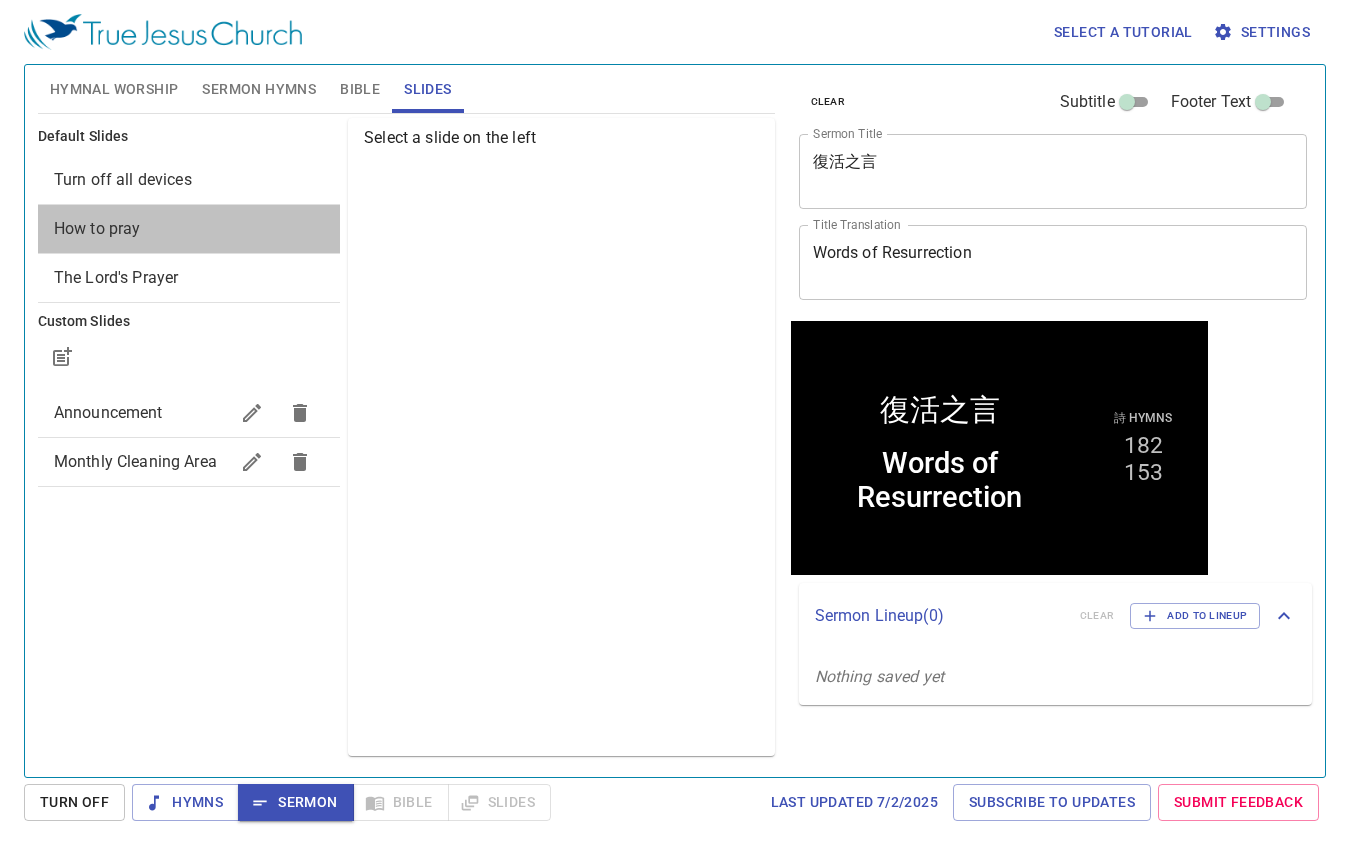 click on "How to pray" at bounding box center [189, 229] 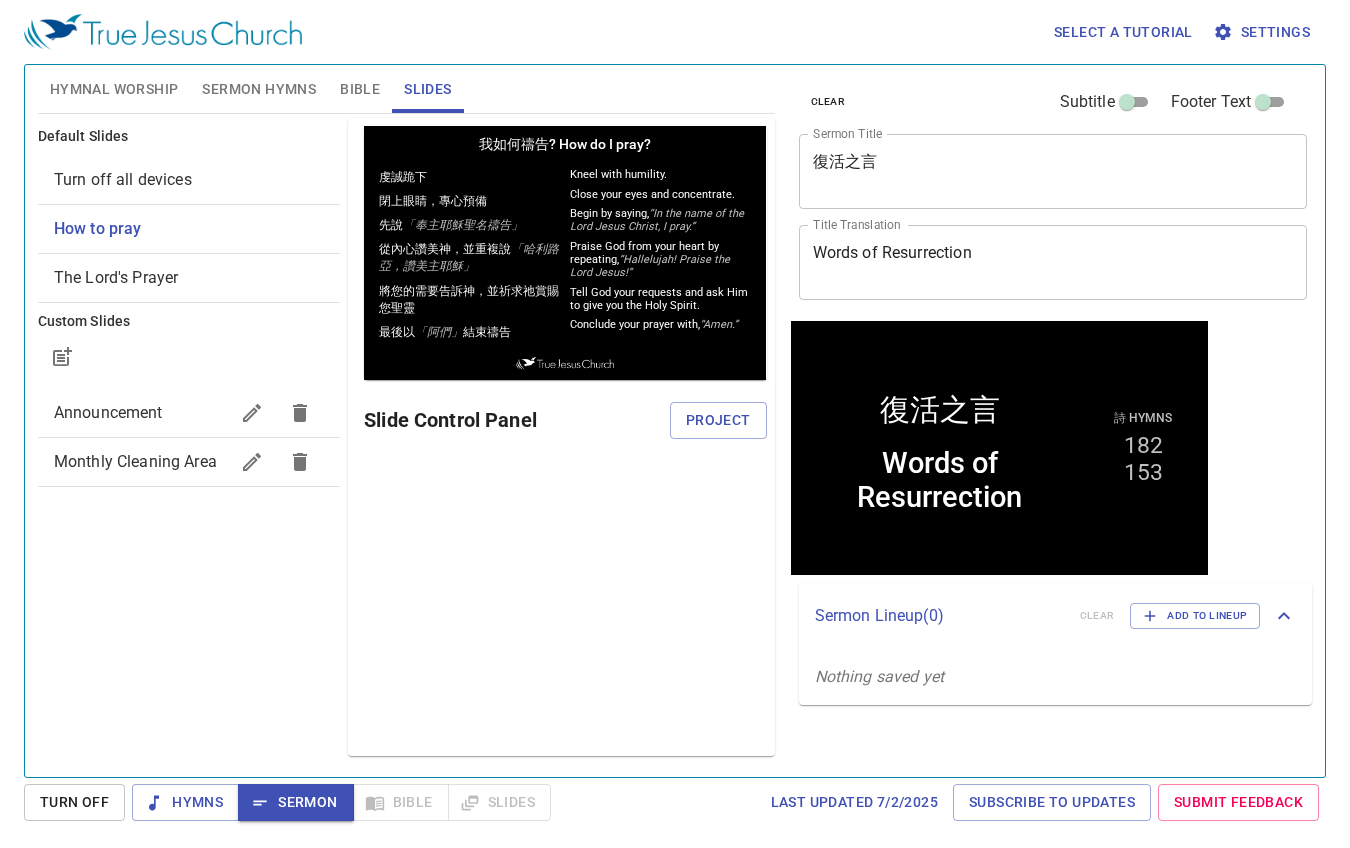 scroll, scrollTop: 0, scrollLeft: 0, axis: both 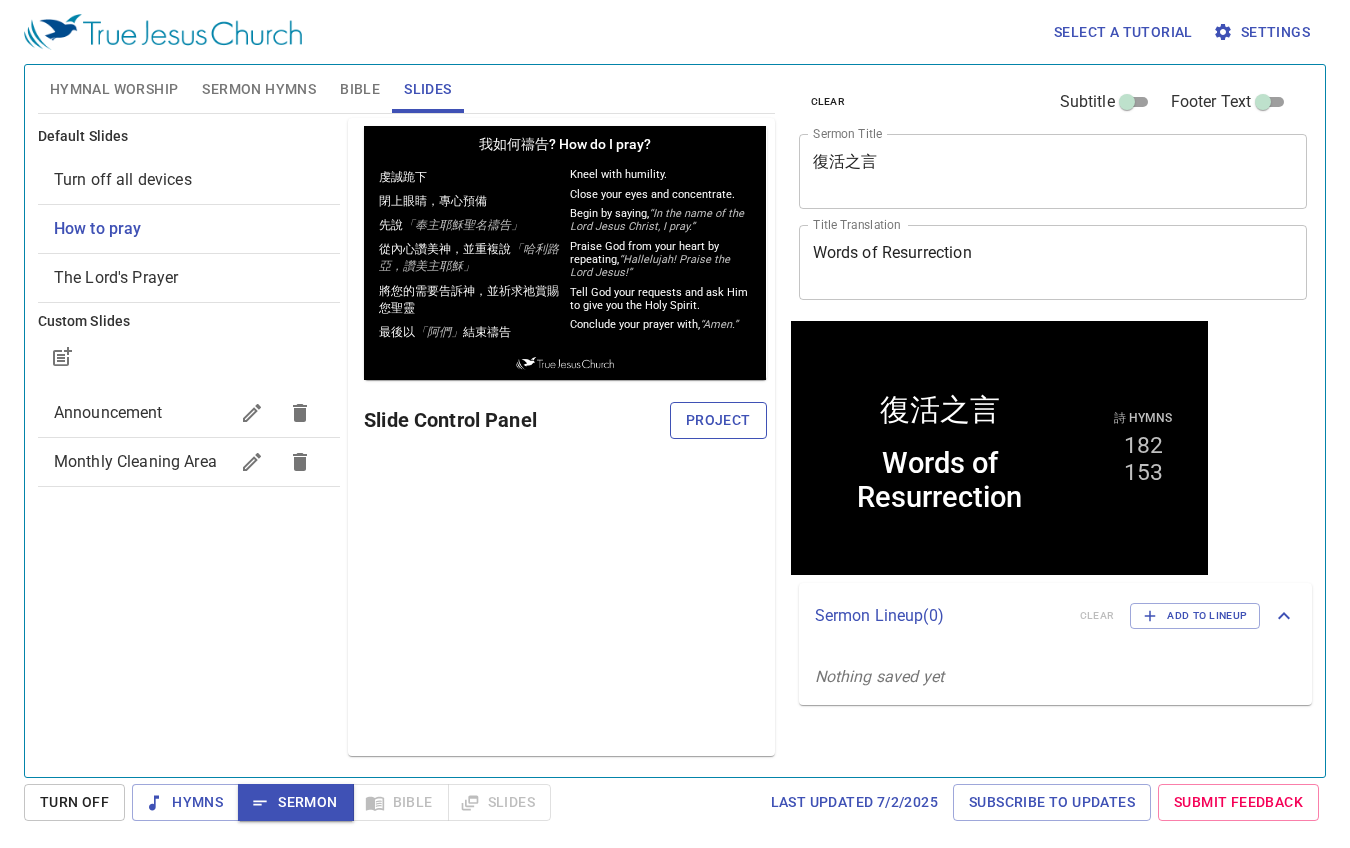 click on "Project" at bounding box center [718, 420] 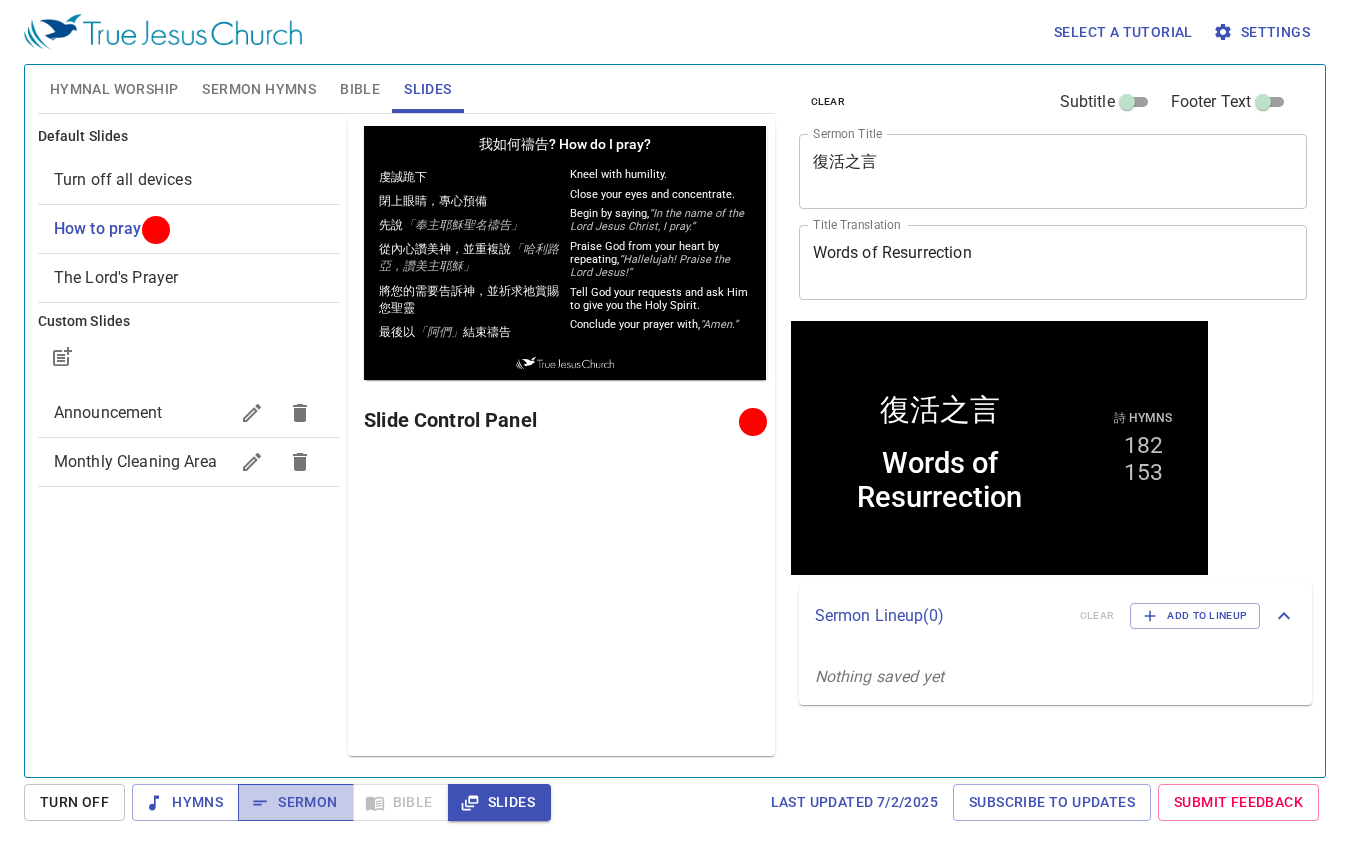 click on "Sermon" at bounding box center (295, 802) 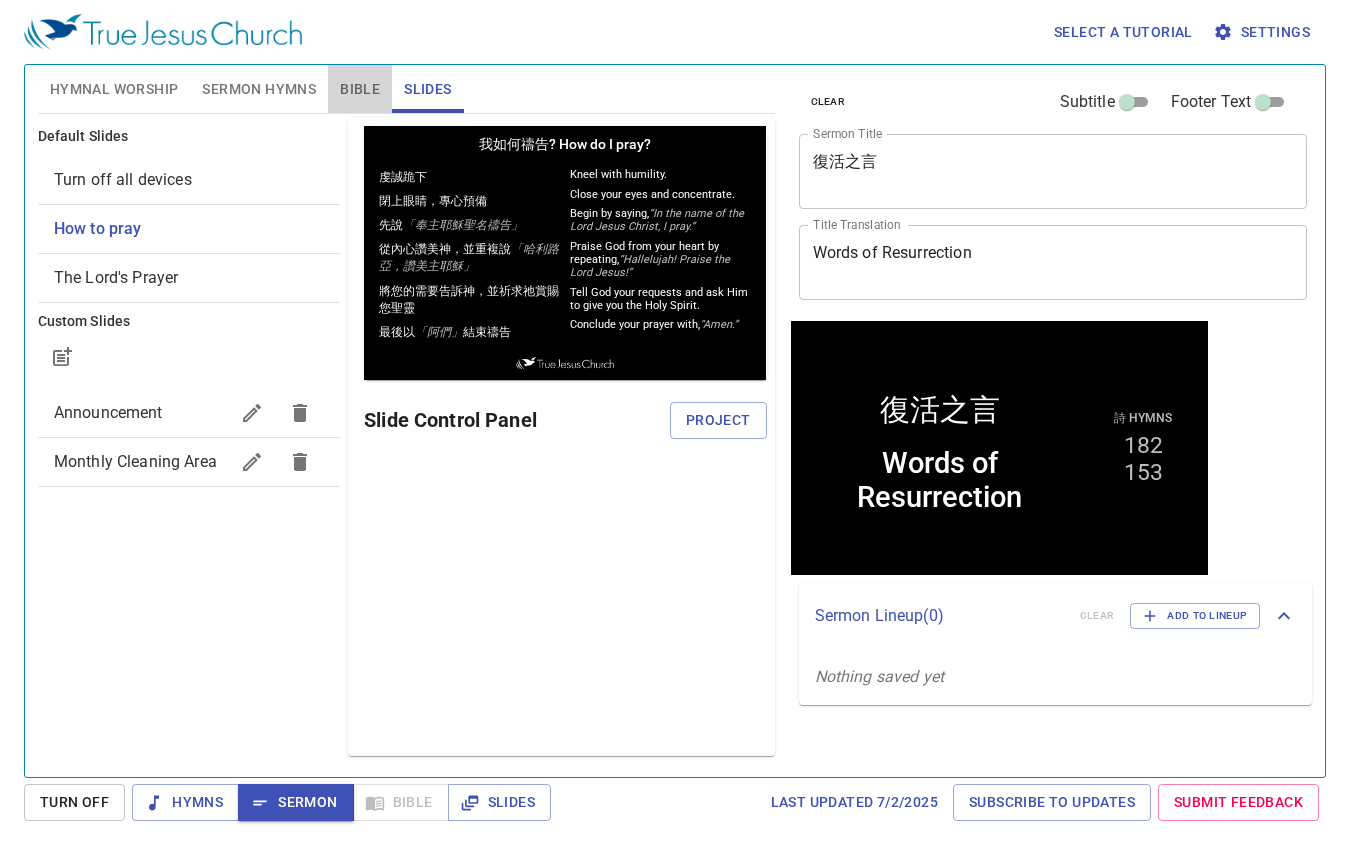 click on "Bible" at bounding box center [360, 89] 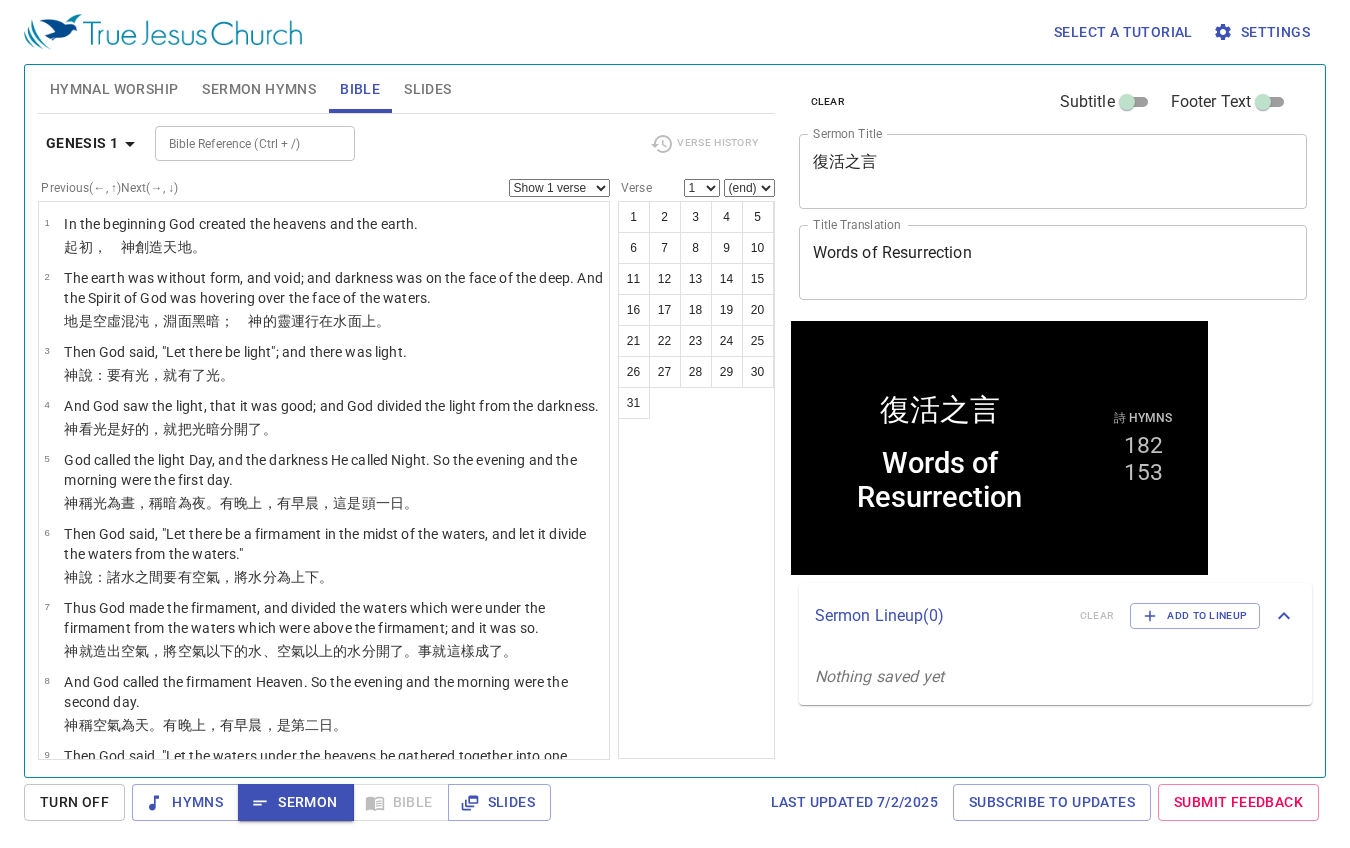click at bounding box center (333, 144) 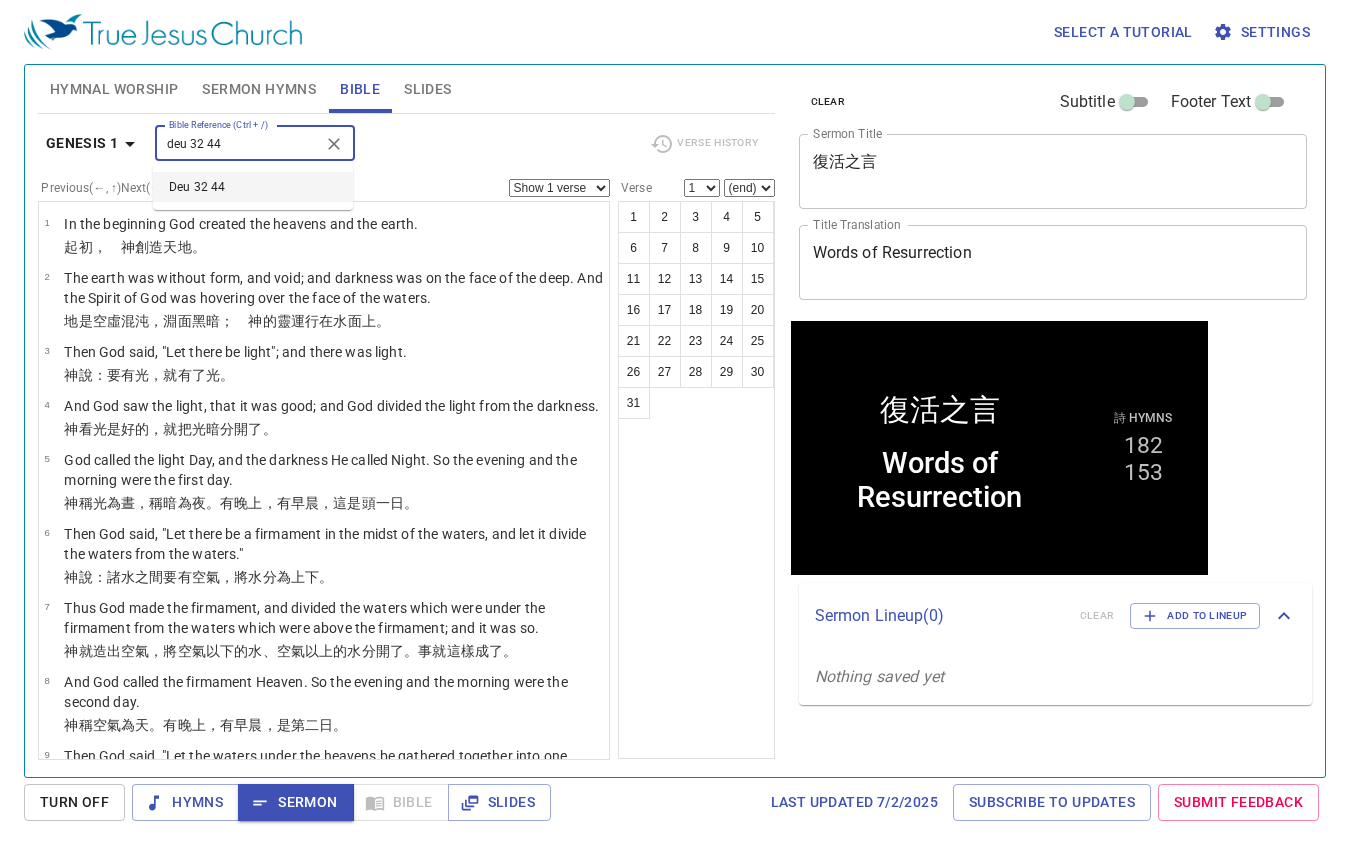 type on "deu 32 44" 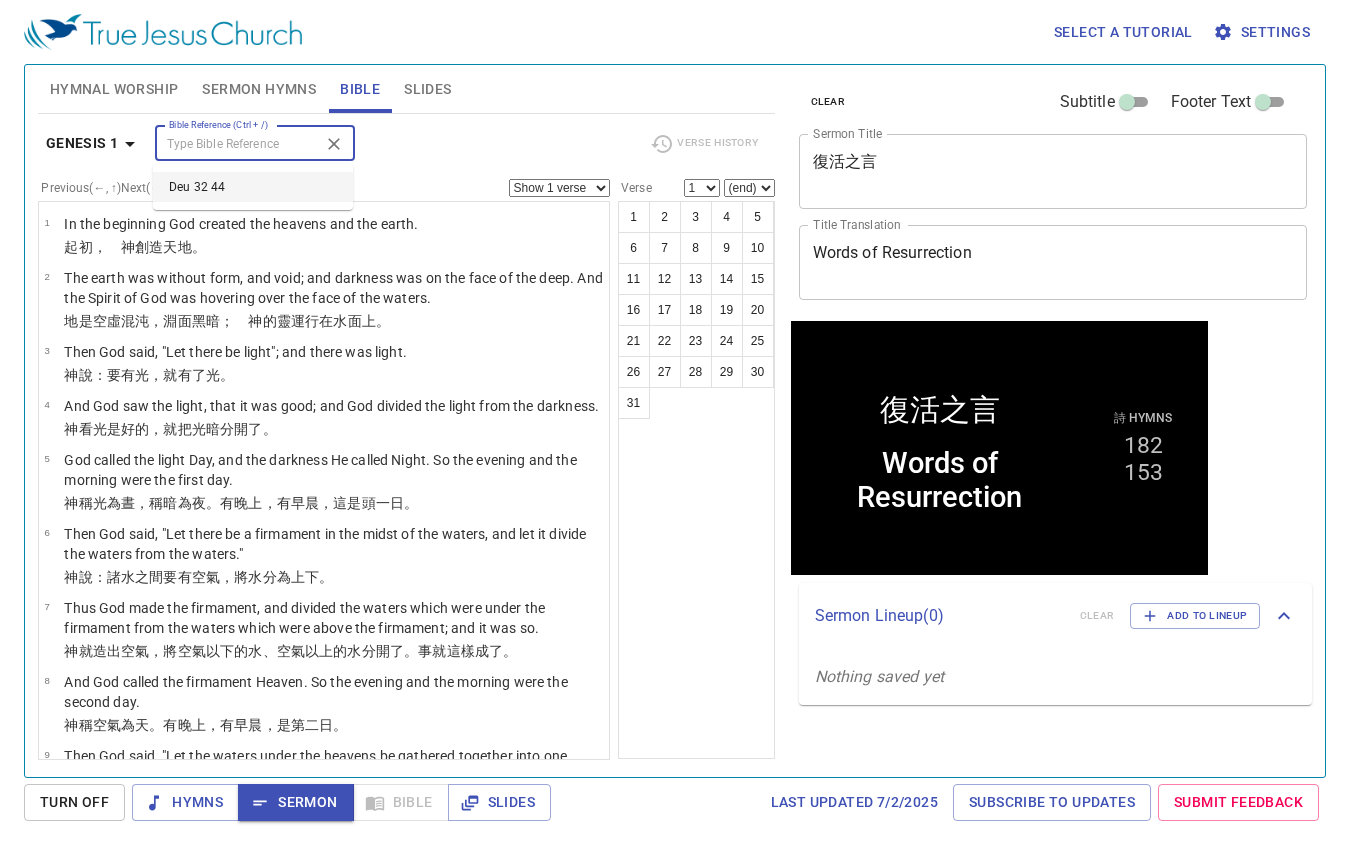 select on "44" 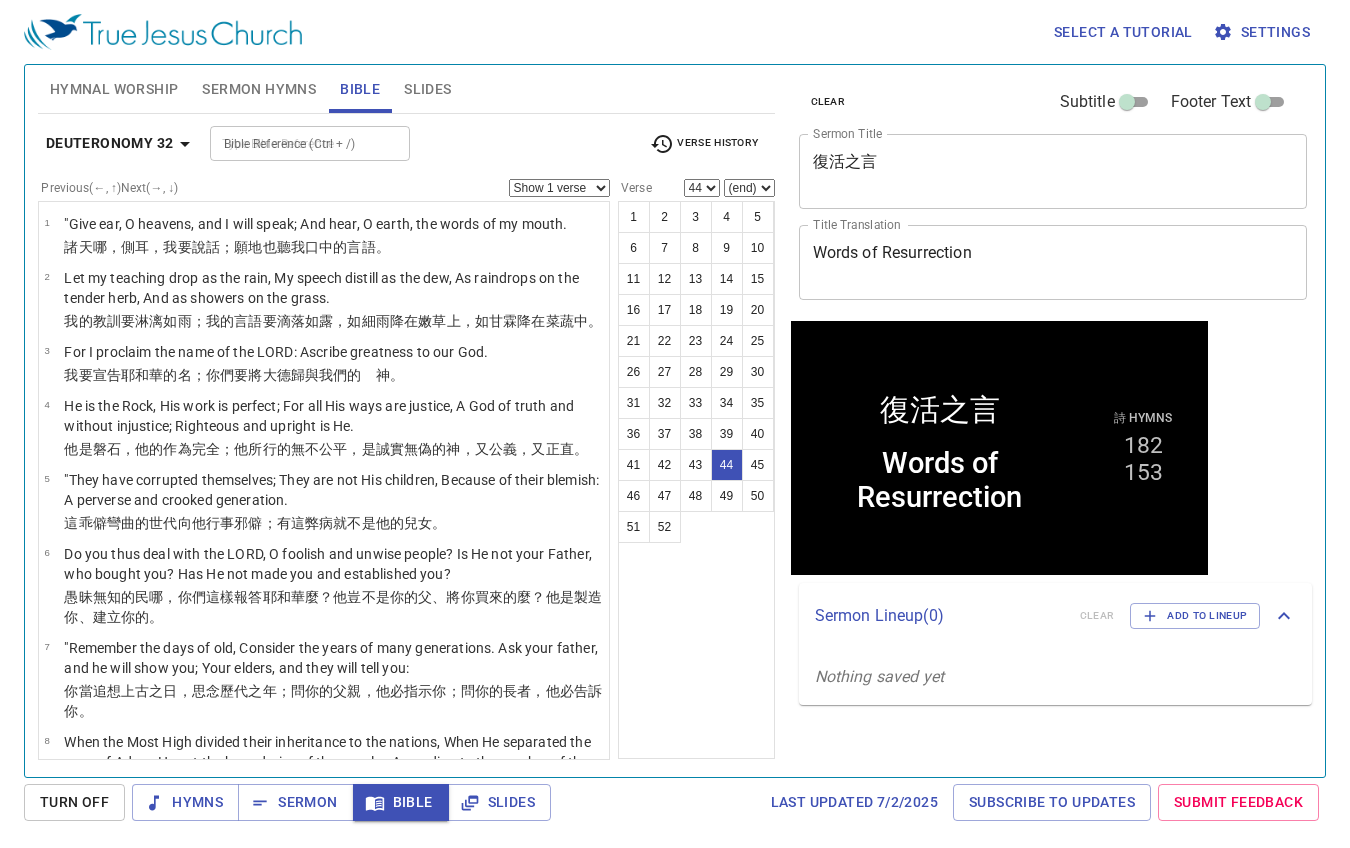 scroll, scrollTop: 3228, scrollLeft: 0, axis: vertical 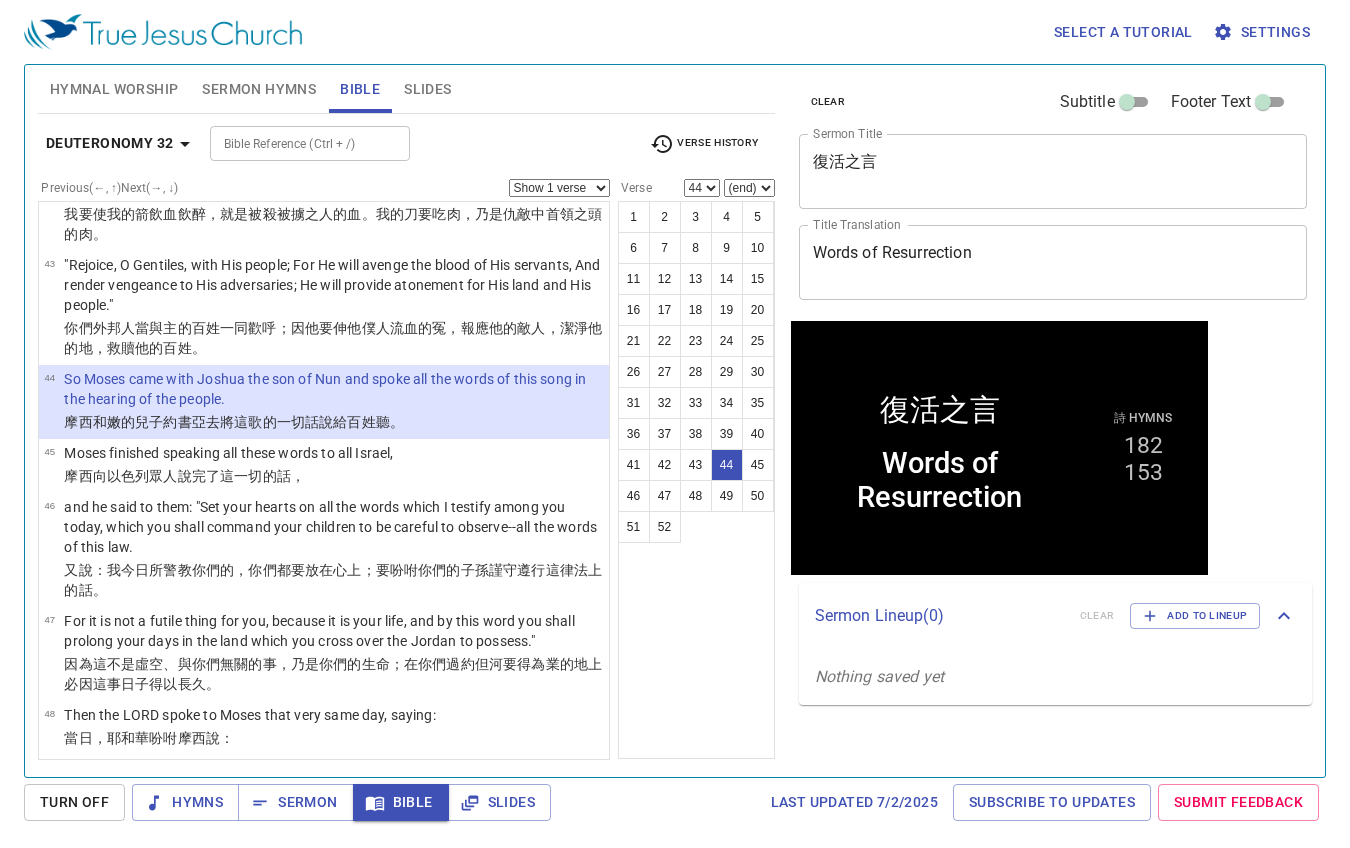 select on "45" 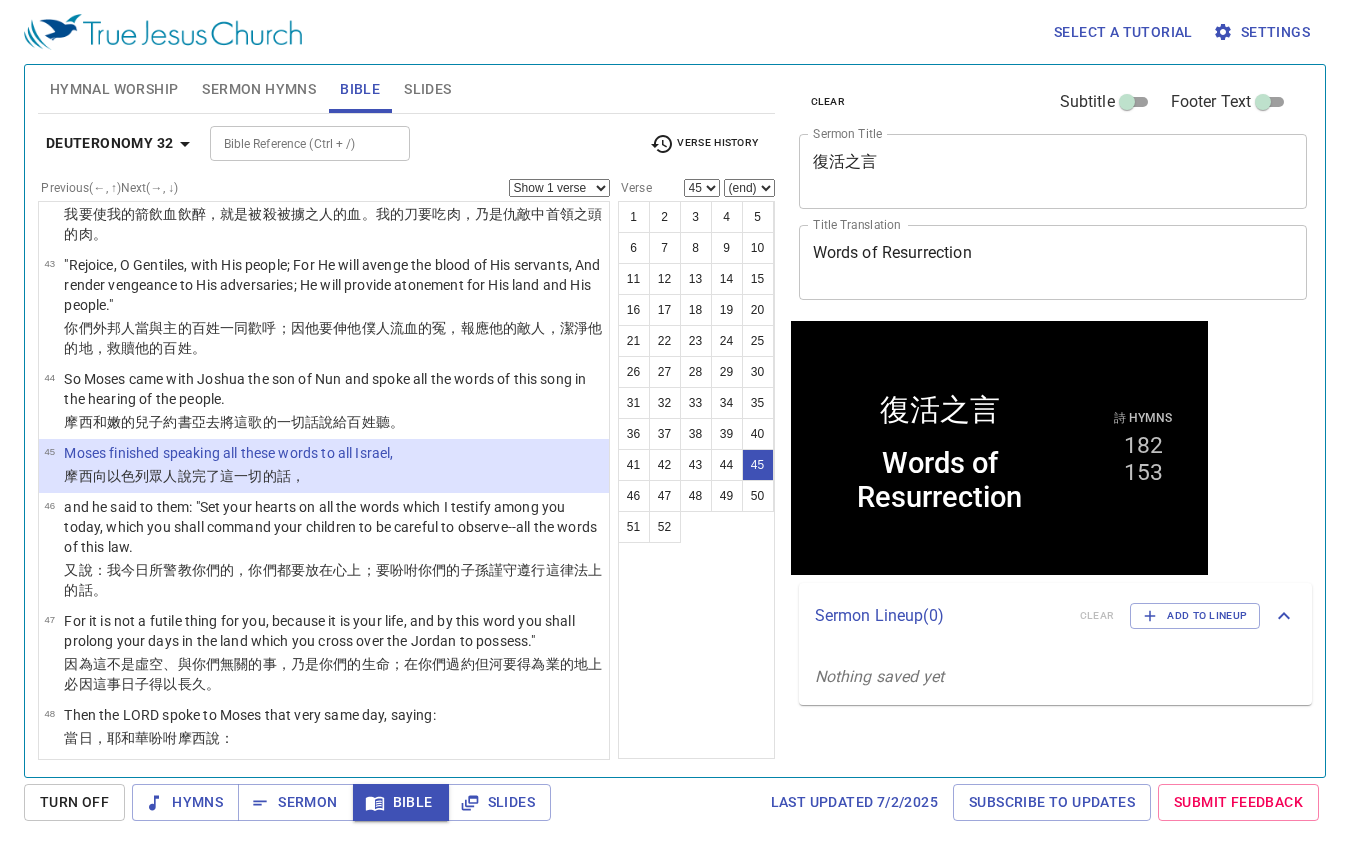 click on "Show 1 verse Show 2 verses Show 3 verses Show 4 verses Show 5 verses" at bounding box center [559, 188] 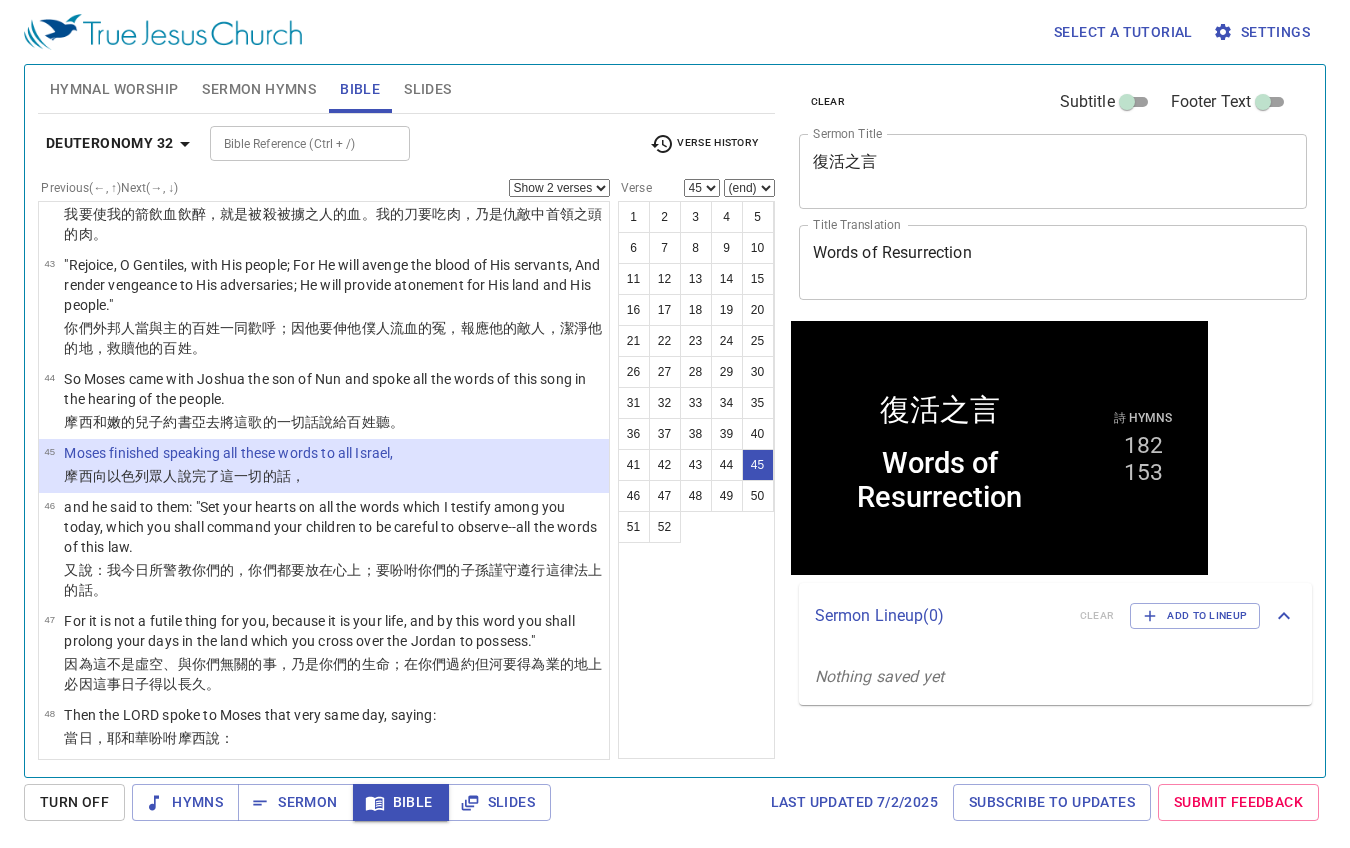 click on "Show 1 verse Show 2 verses Show 3 verses Show 4 verses Show 5 verses" at bounding box center (559, 188) 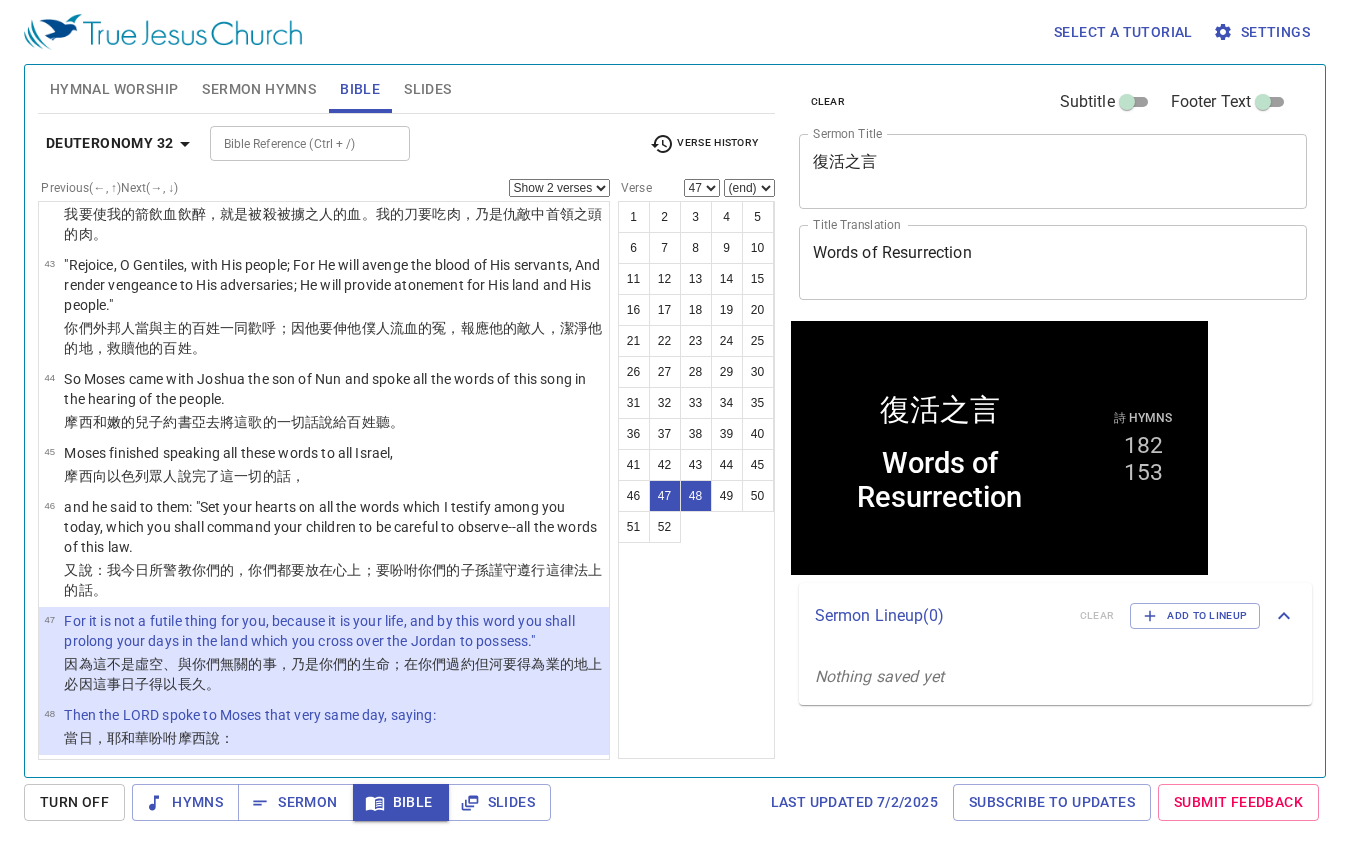 scroll, scrollTop: 3480, scrollLeft: 0, axis: vertical 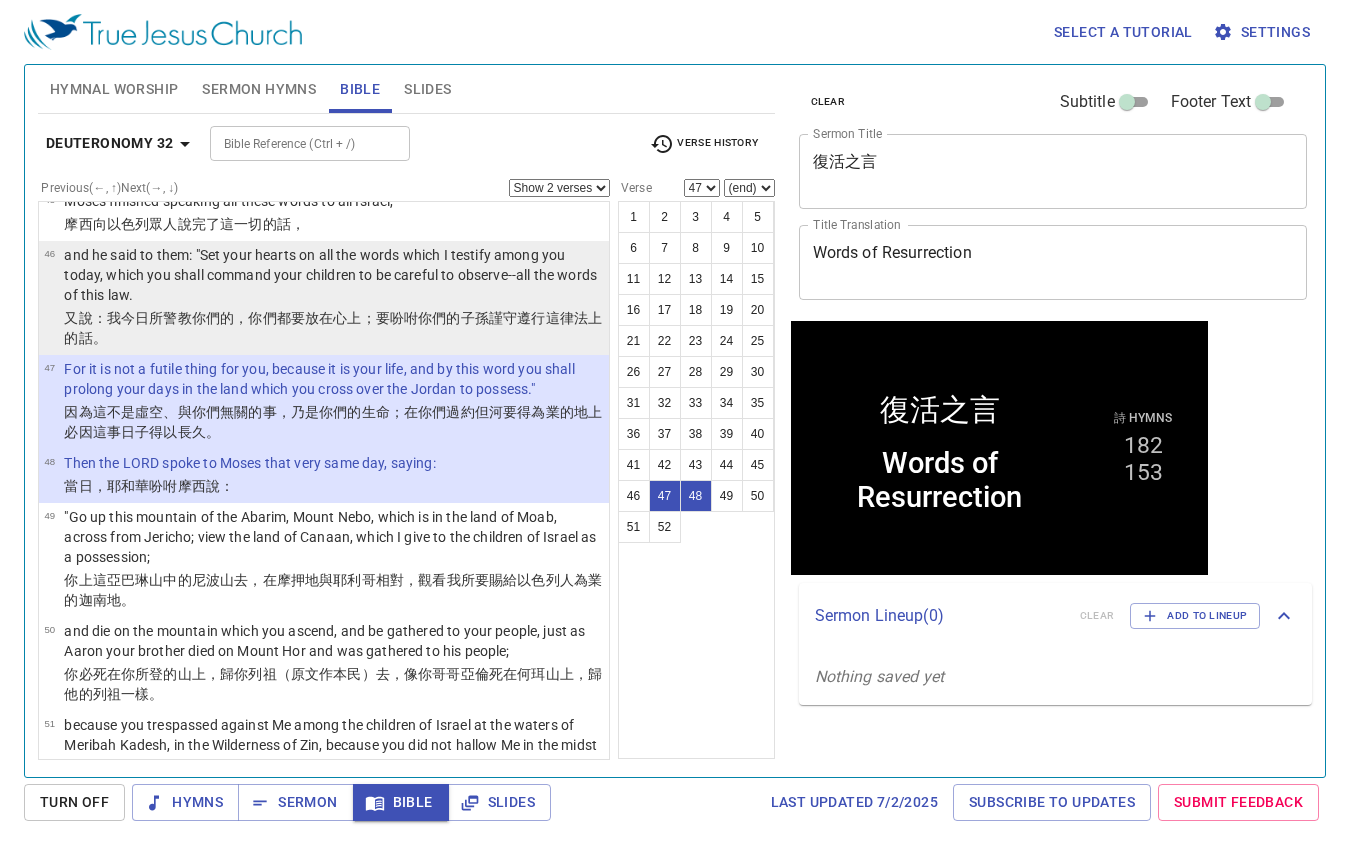 click on "and he said to them: "Set your hearts on all the words which I testify among you today, which you shall command your children to be careful to observe--all the words of this law." at bounding box center (333, 275) 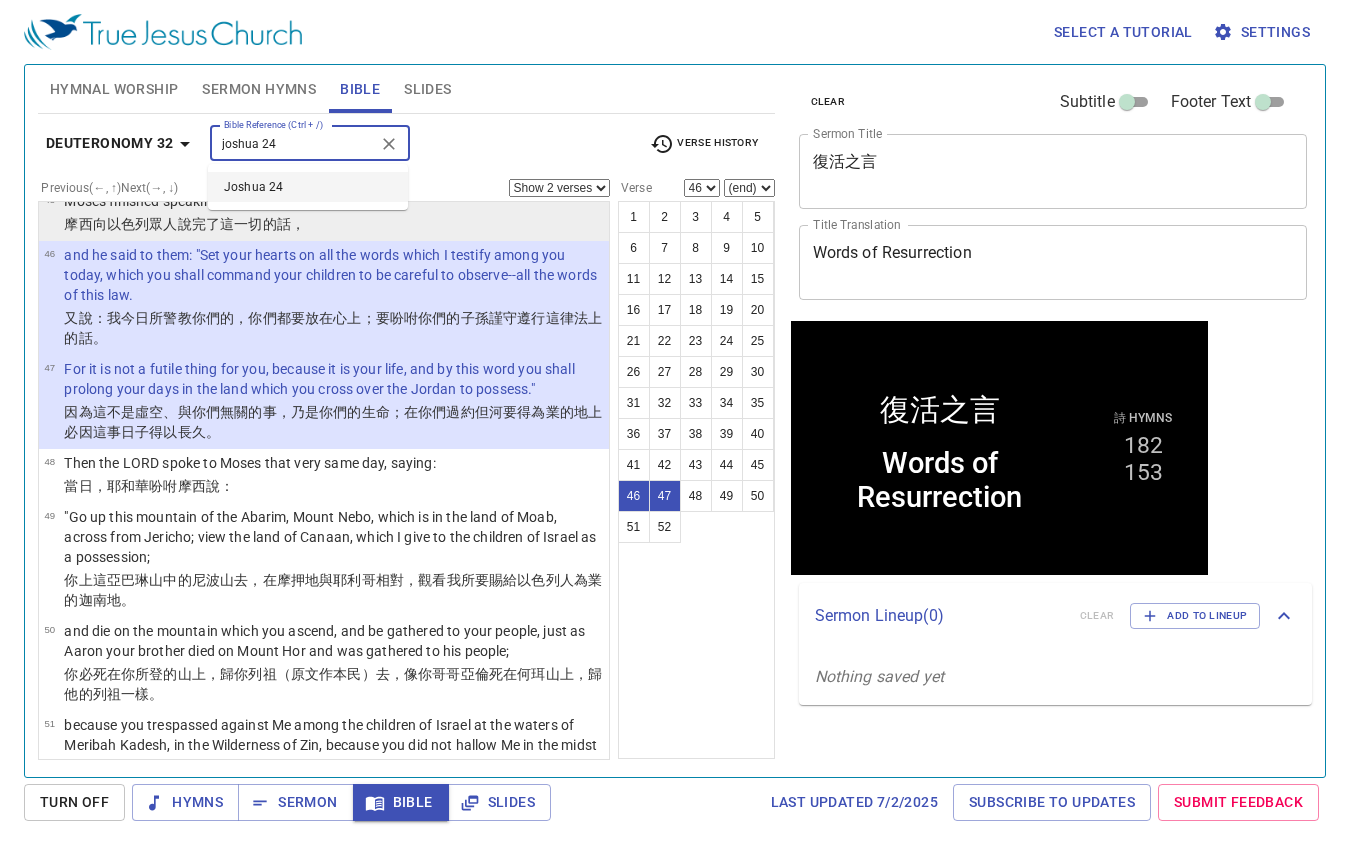 type on "joshua 24" 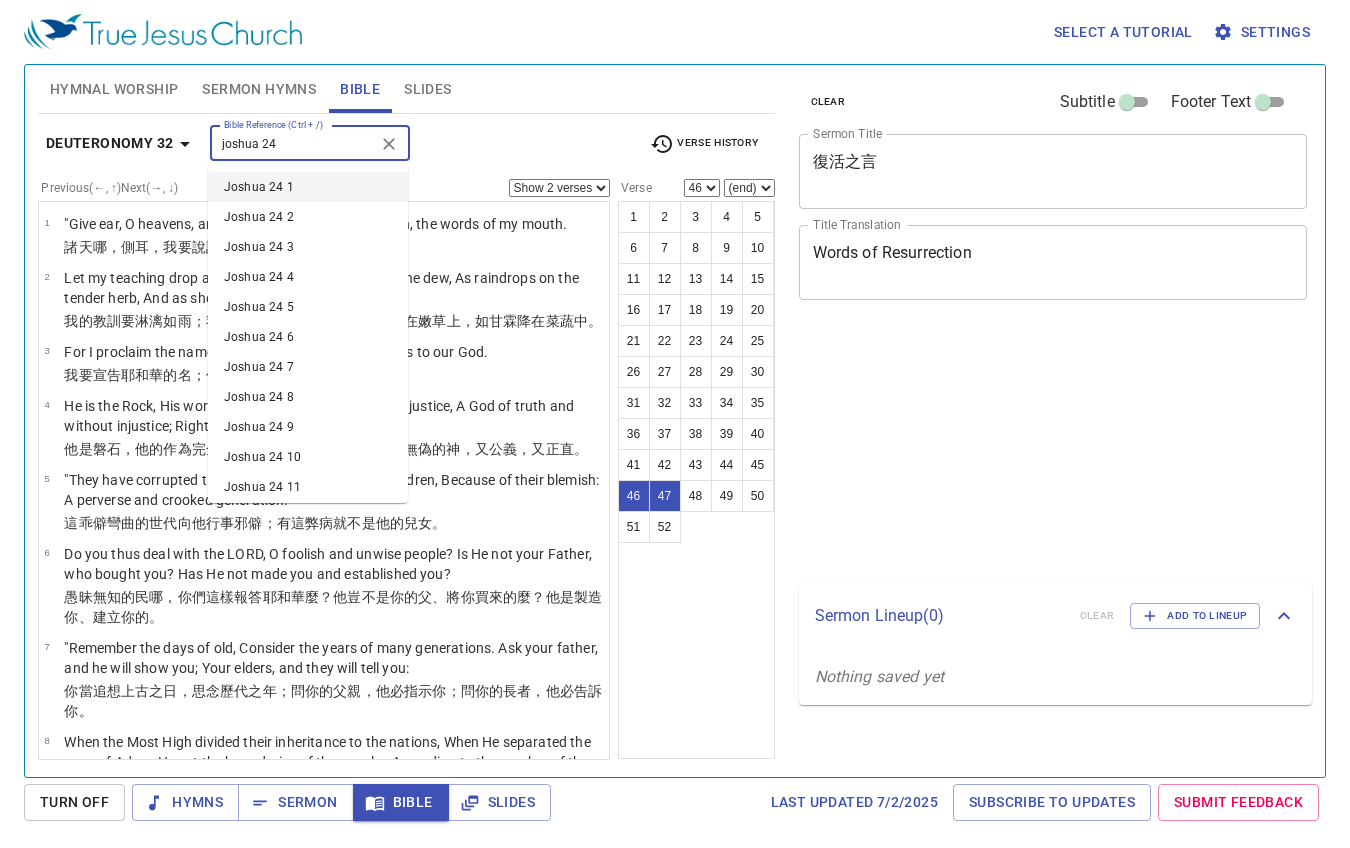 select on "2" 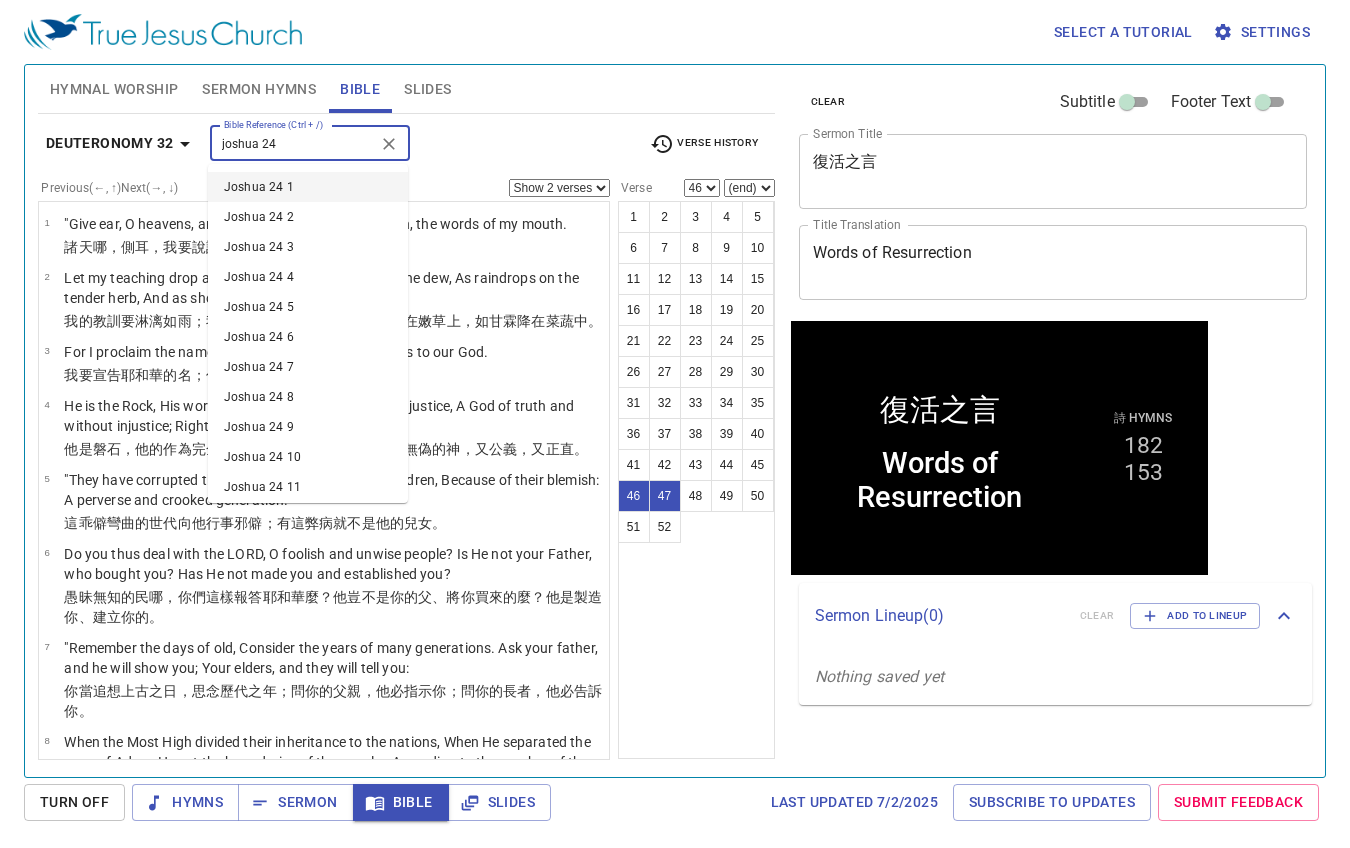scroll, scrollTop: 0, scrollLeft: 0, axis: both 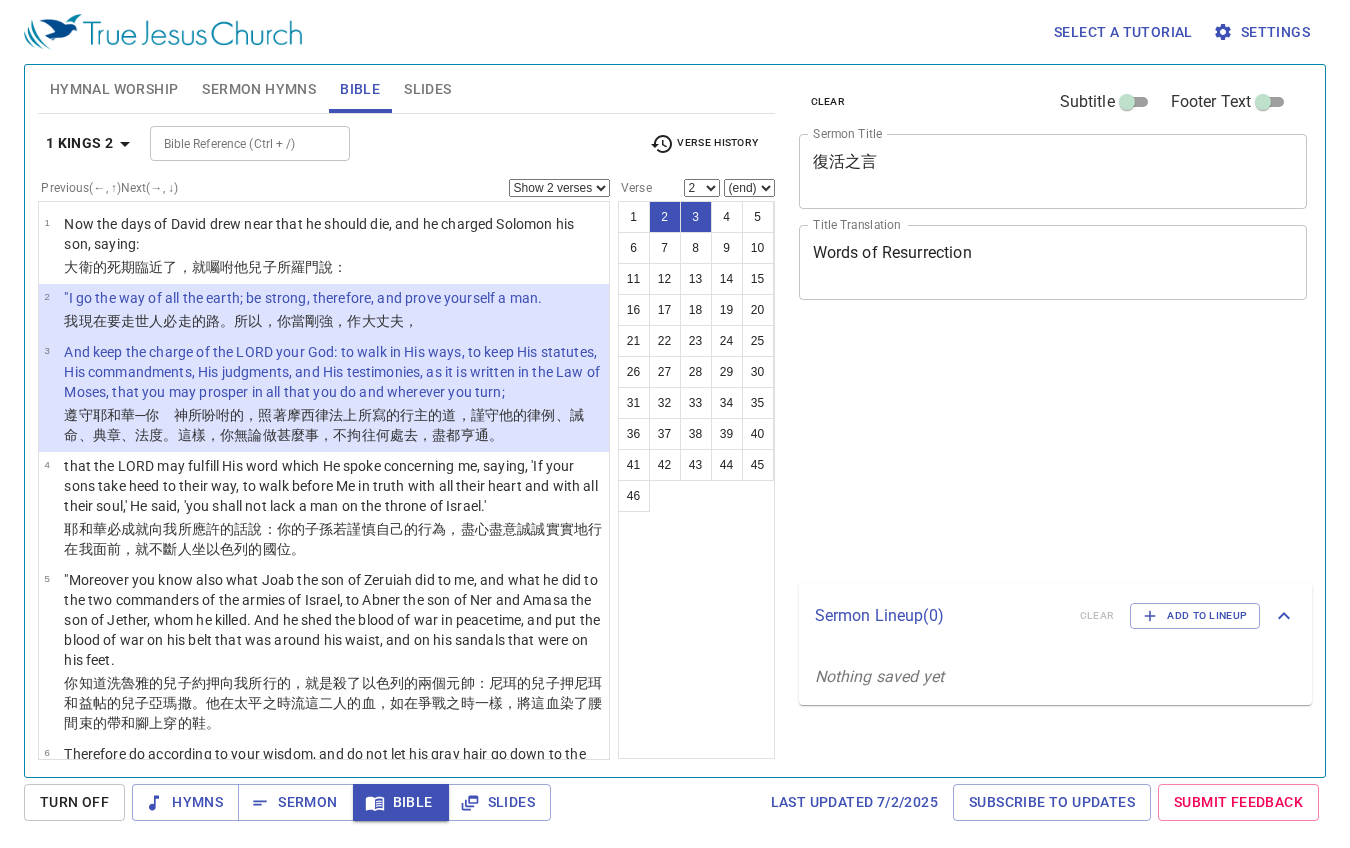 select on "2" 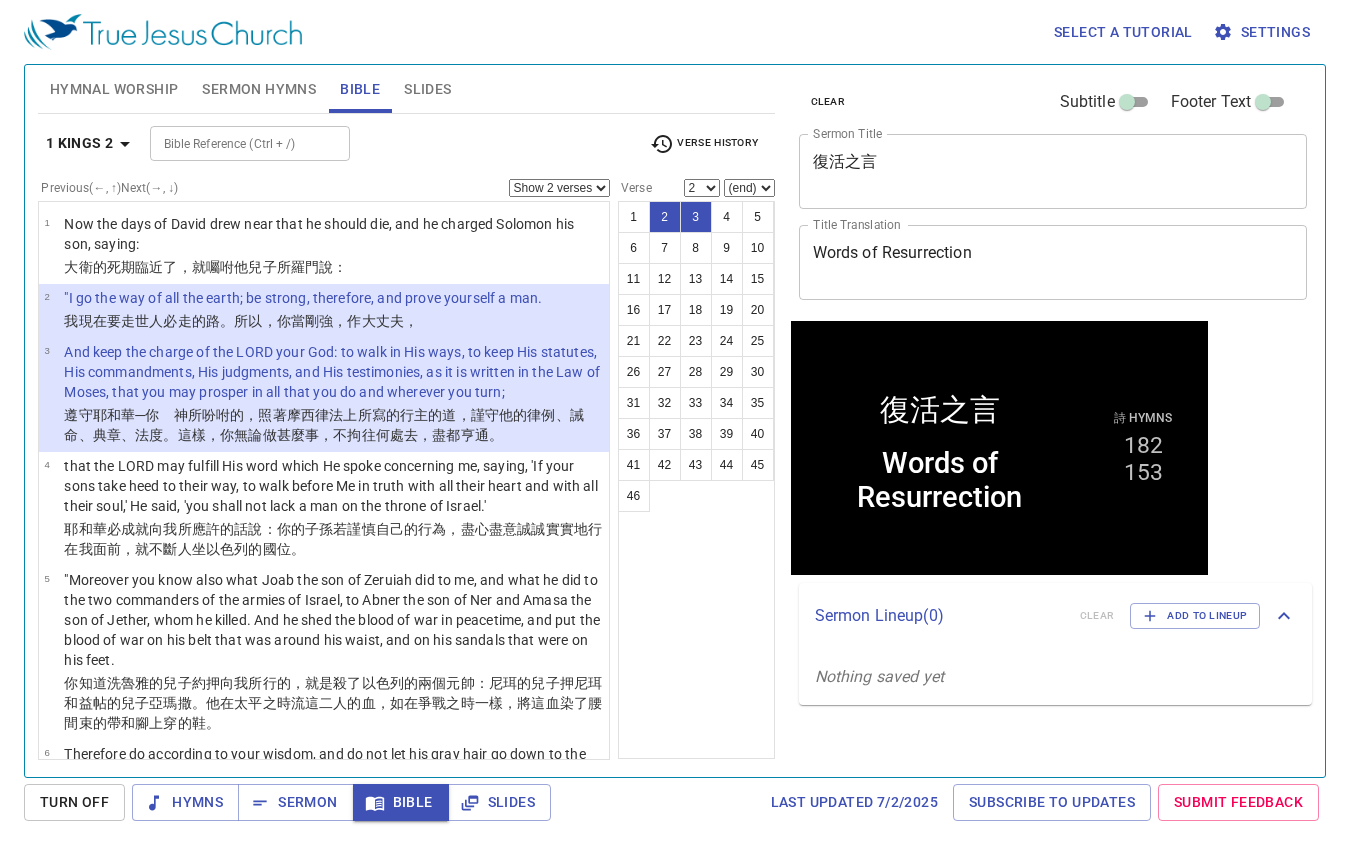 scroll, scrollTop: 0, scrollLeft: 0, axis: both 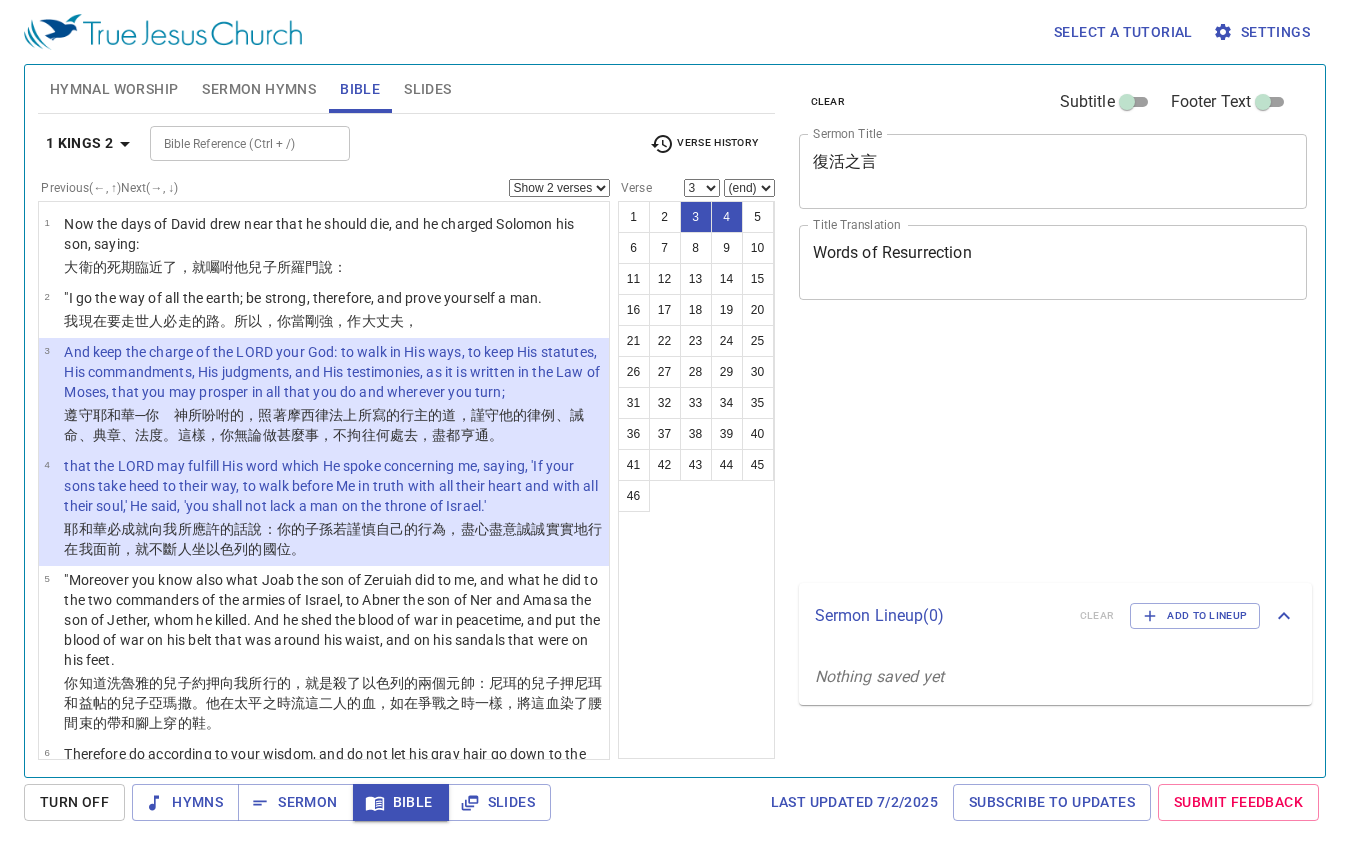 select on "2" 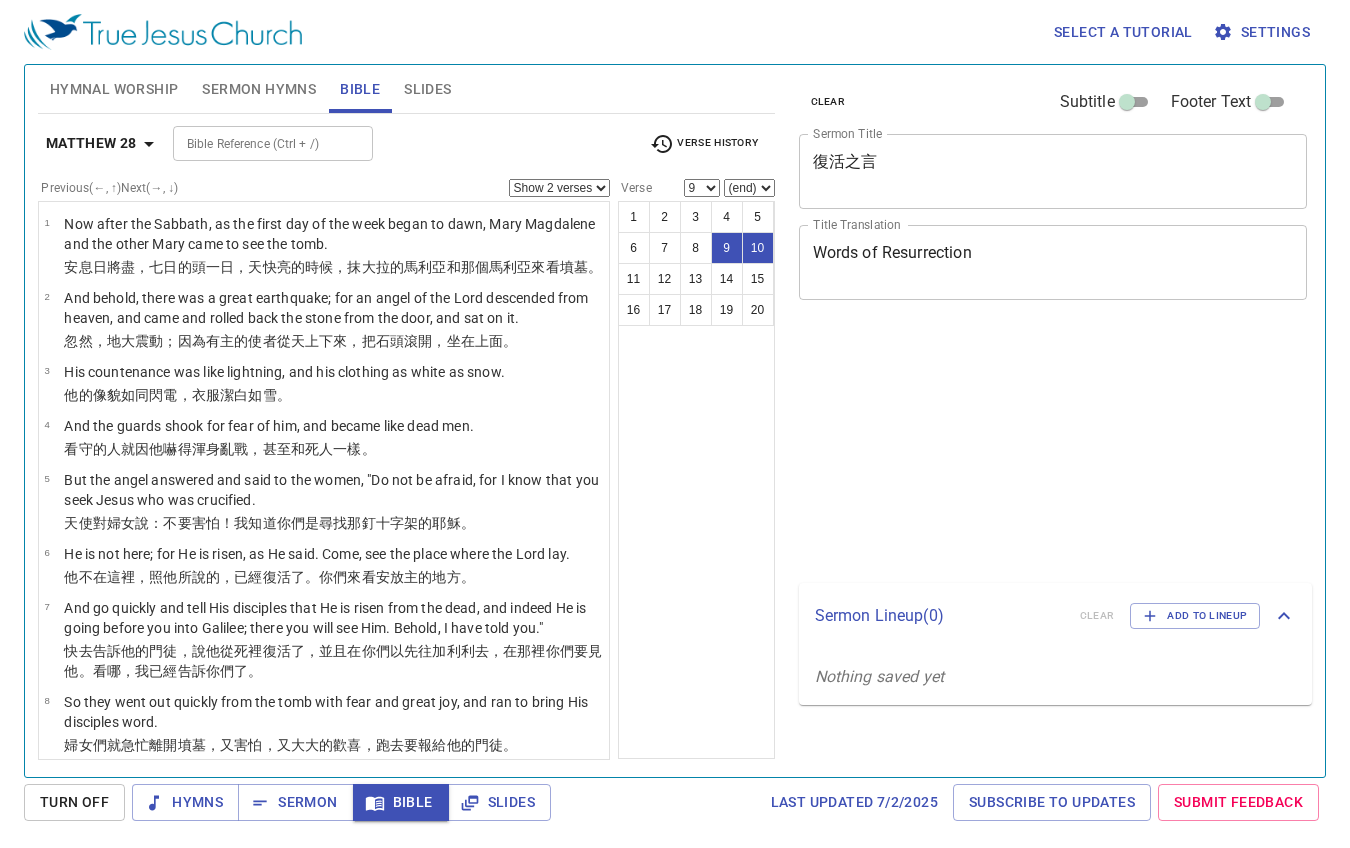 select on "2" 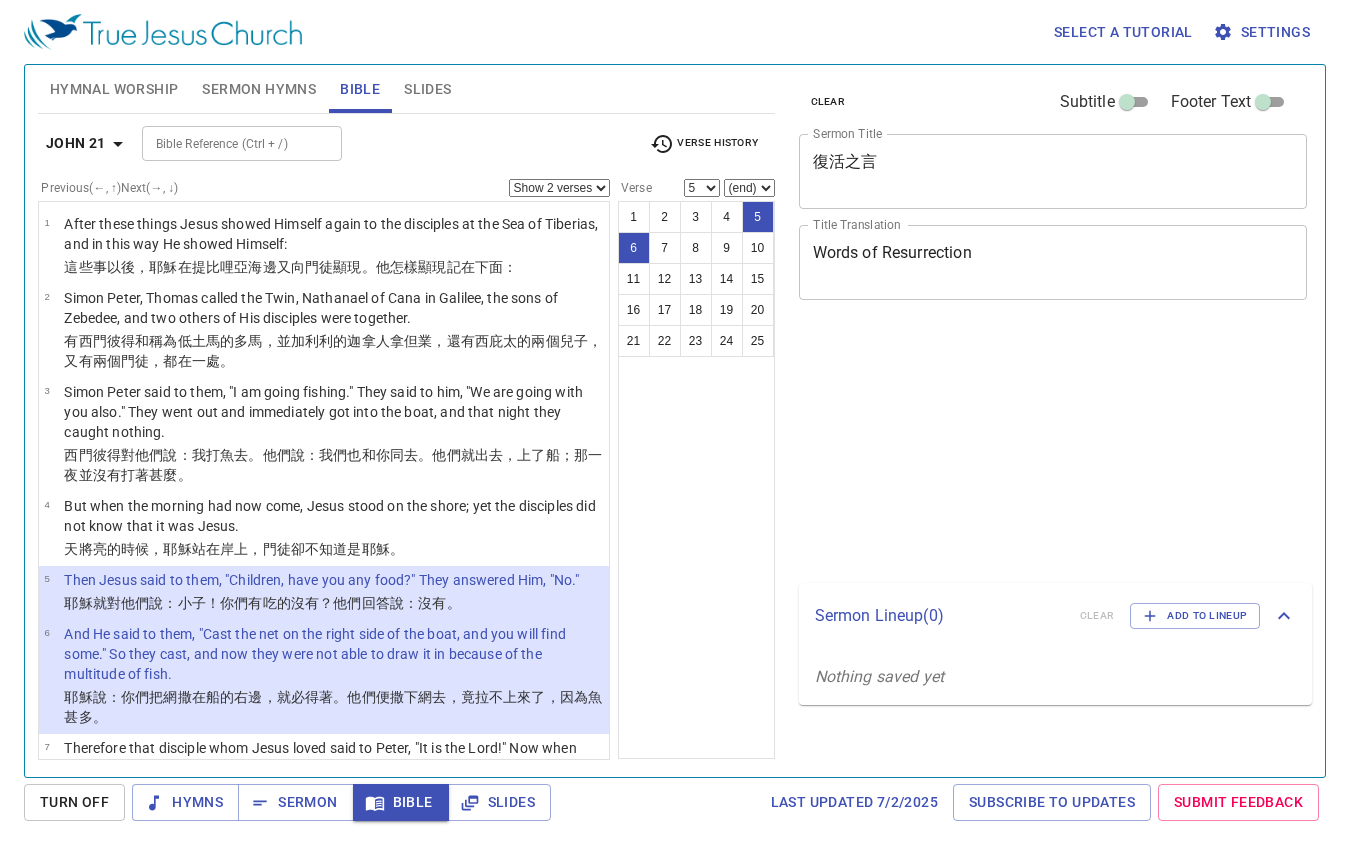 select on "2" 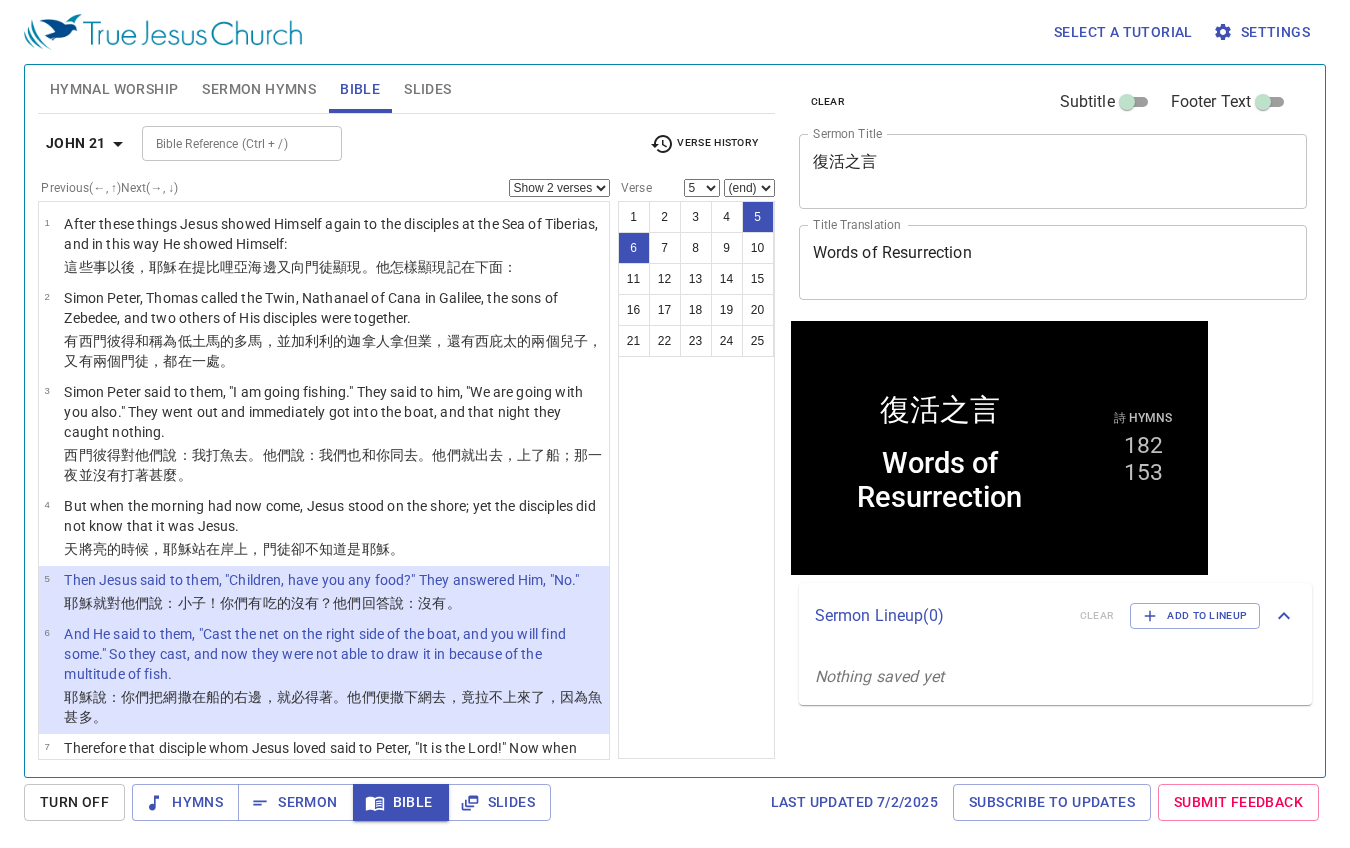scroll, scrollTop: 0, scrollLeft: 0, axis: both 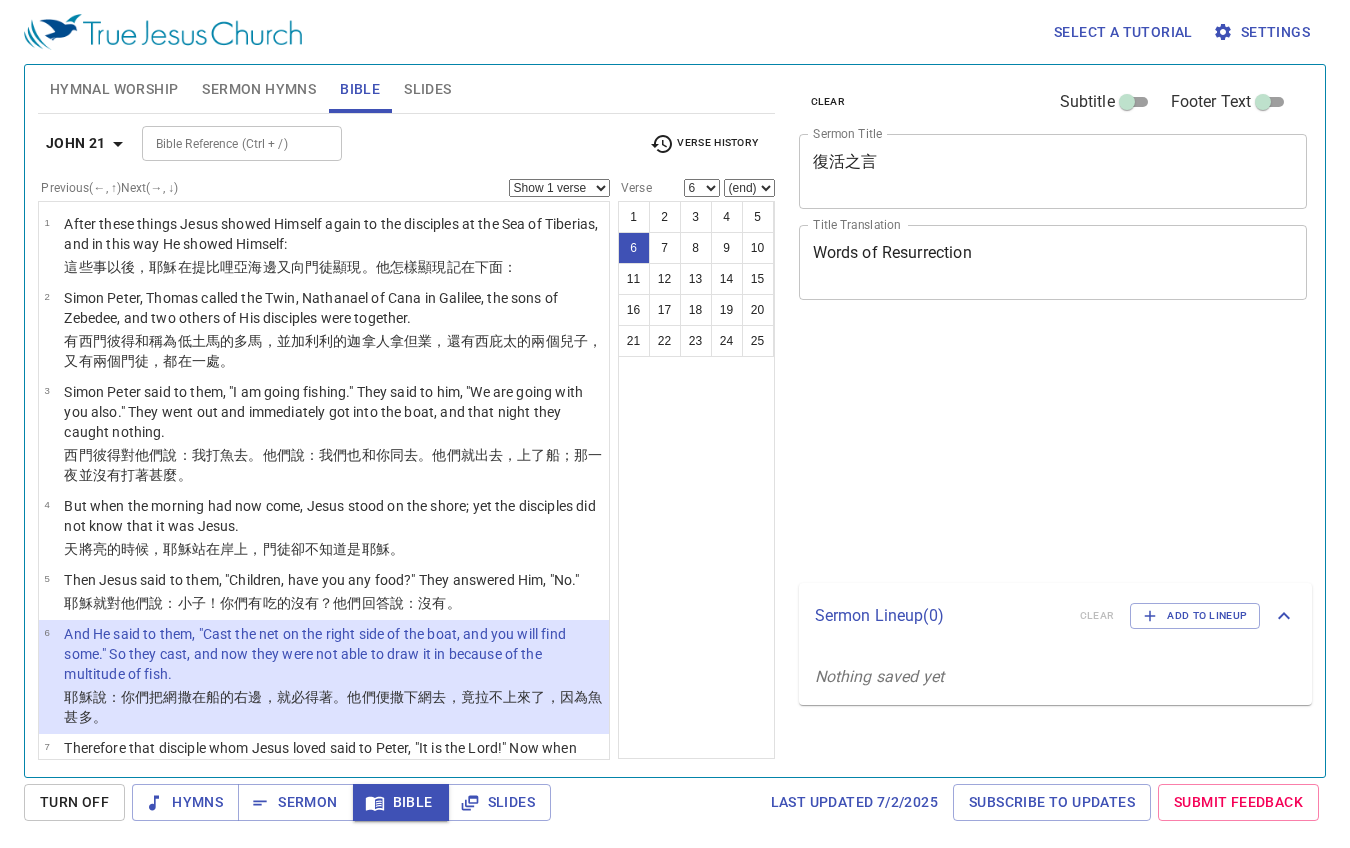 select on "6" 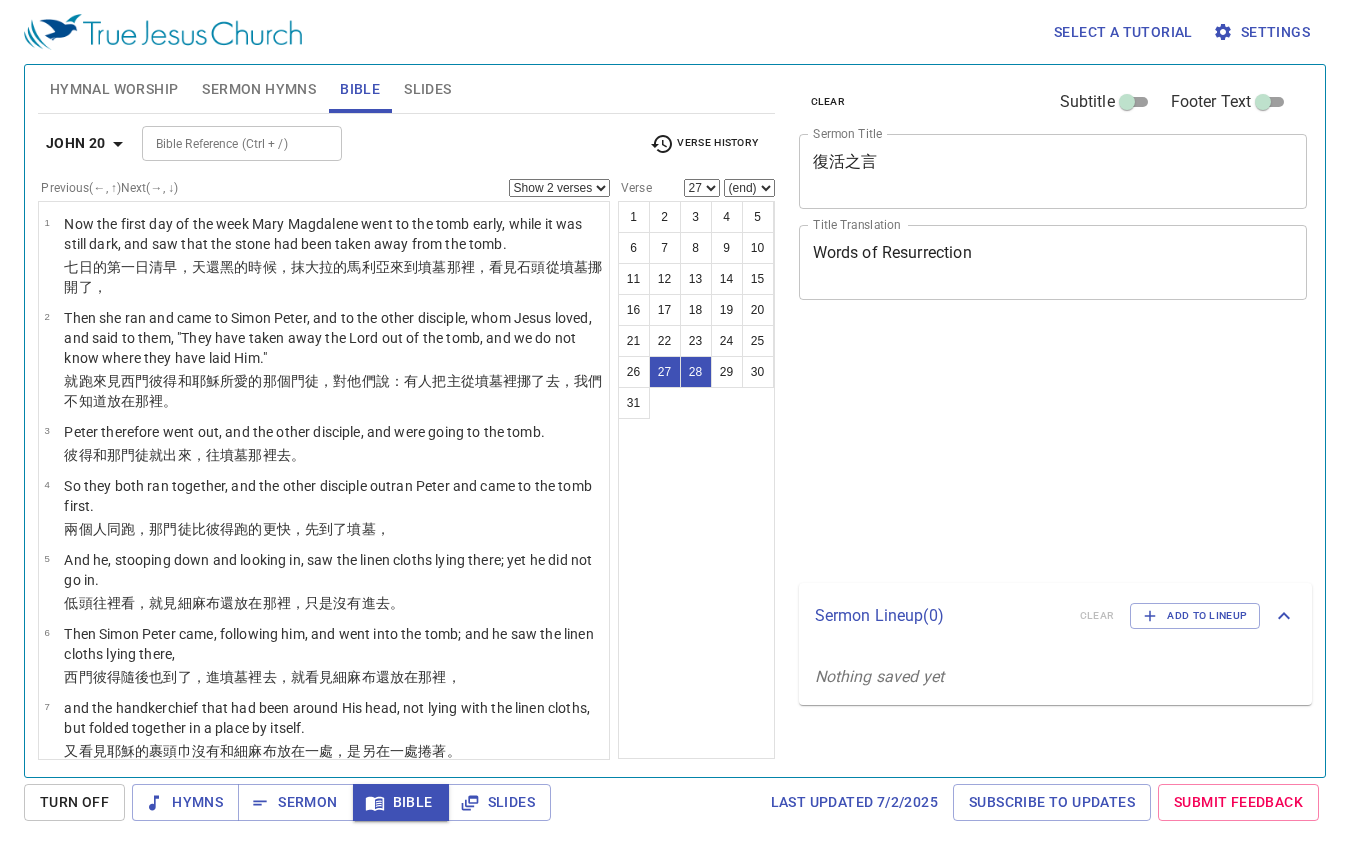 select on "2" 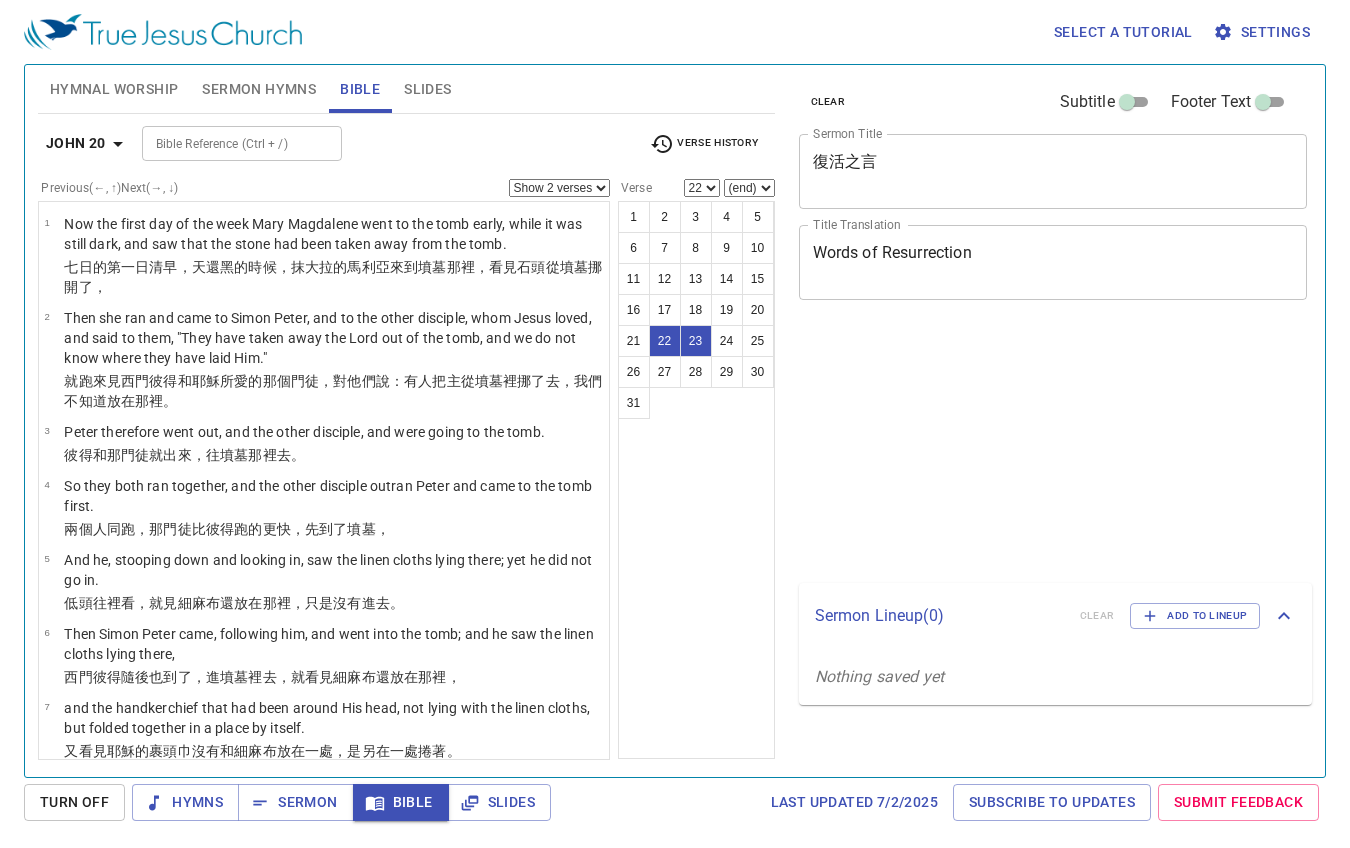 select on "2" 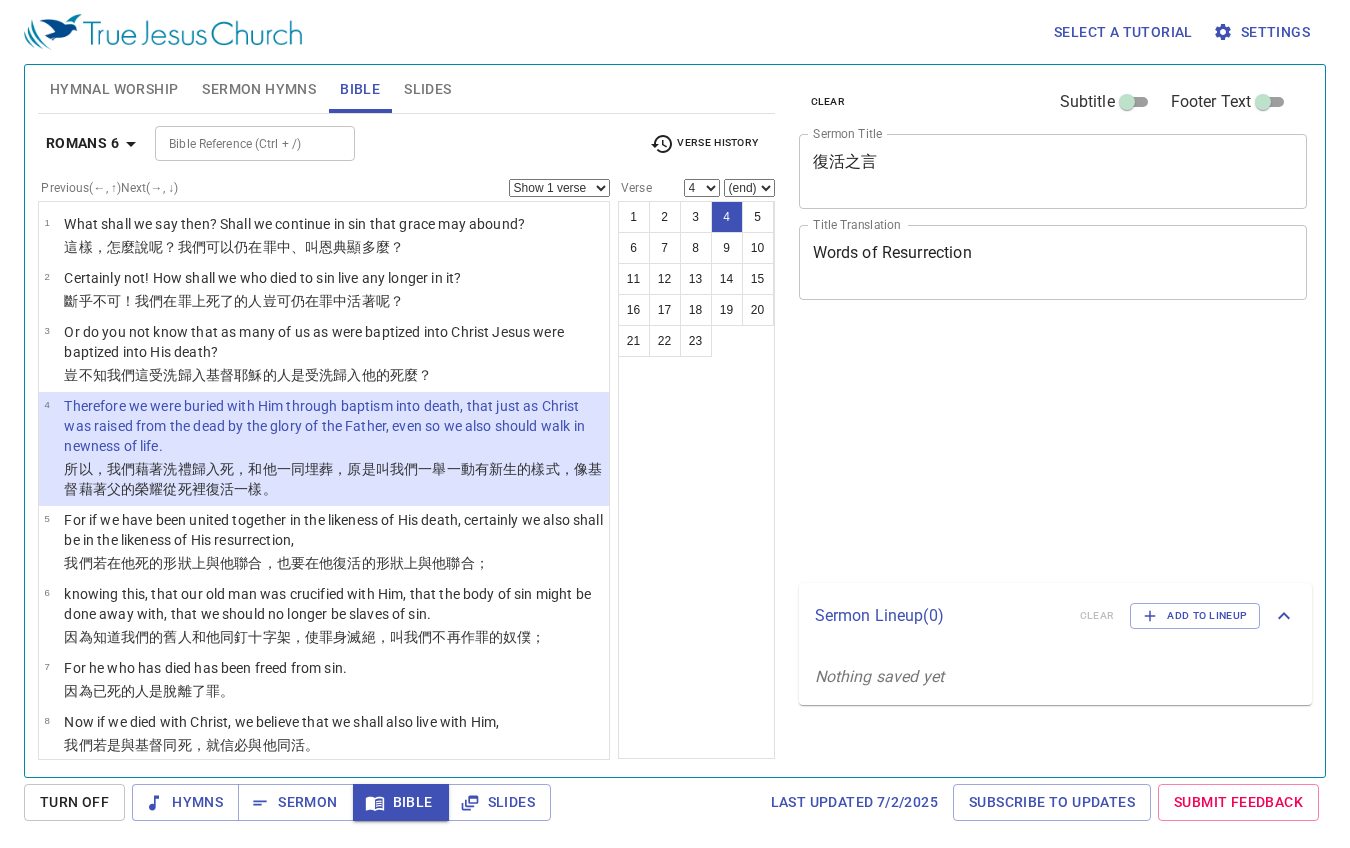 select on "4" 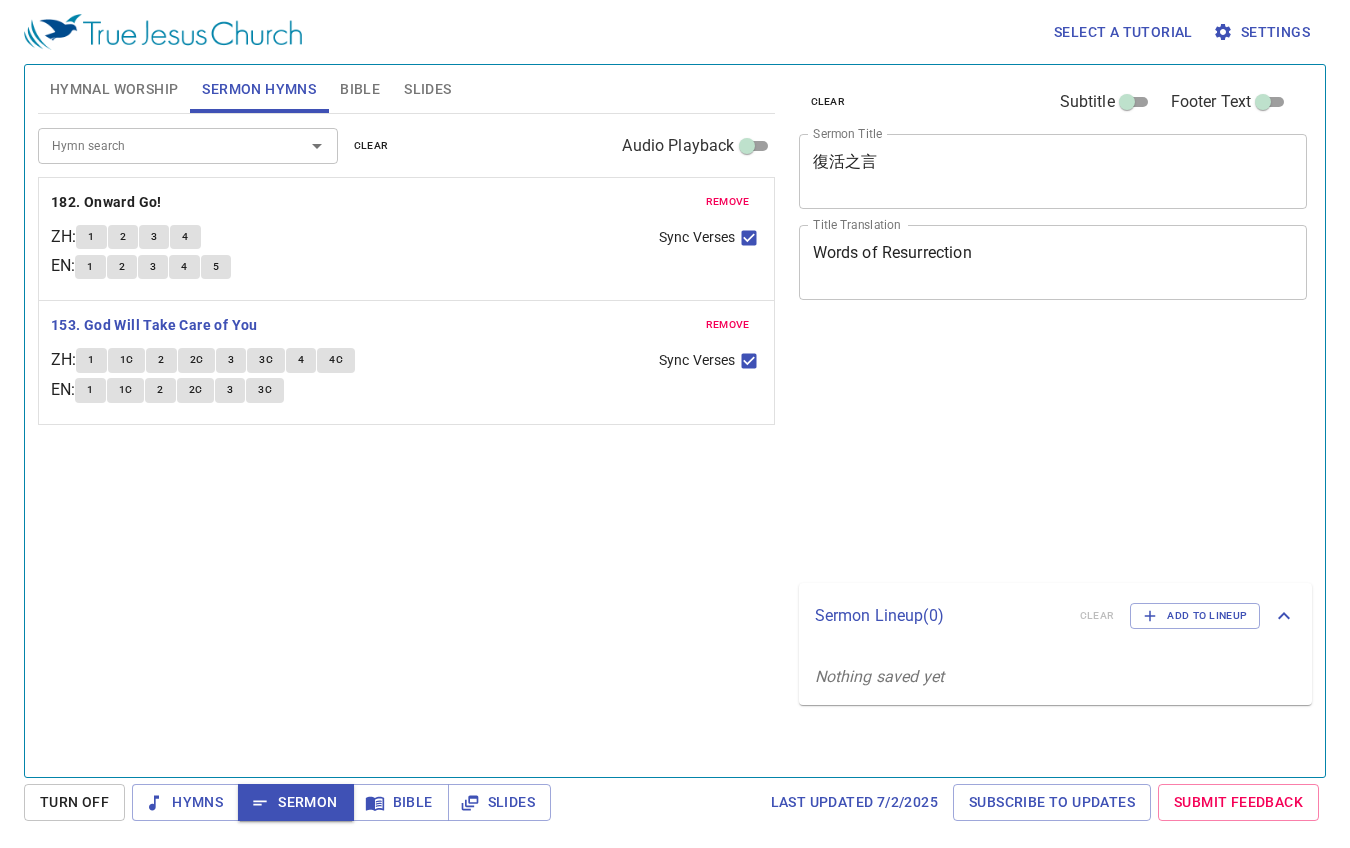 scroll, scrollTop: 0, scrollLeft: 0, axis: both 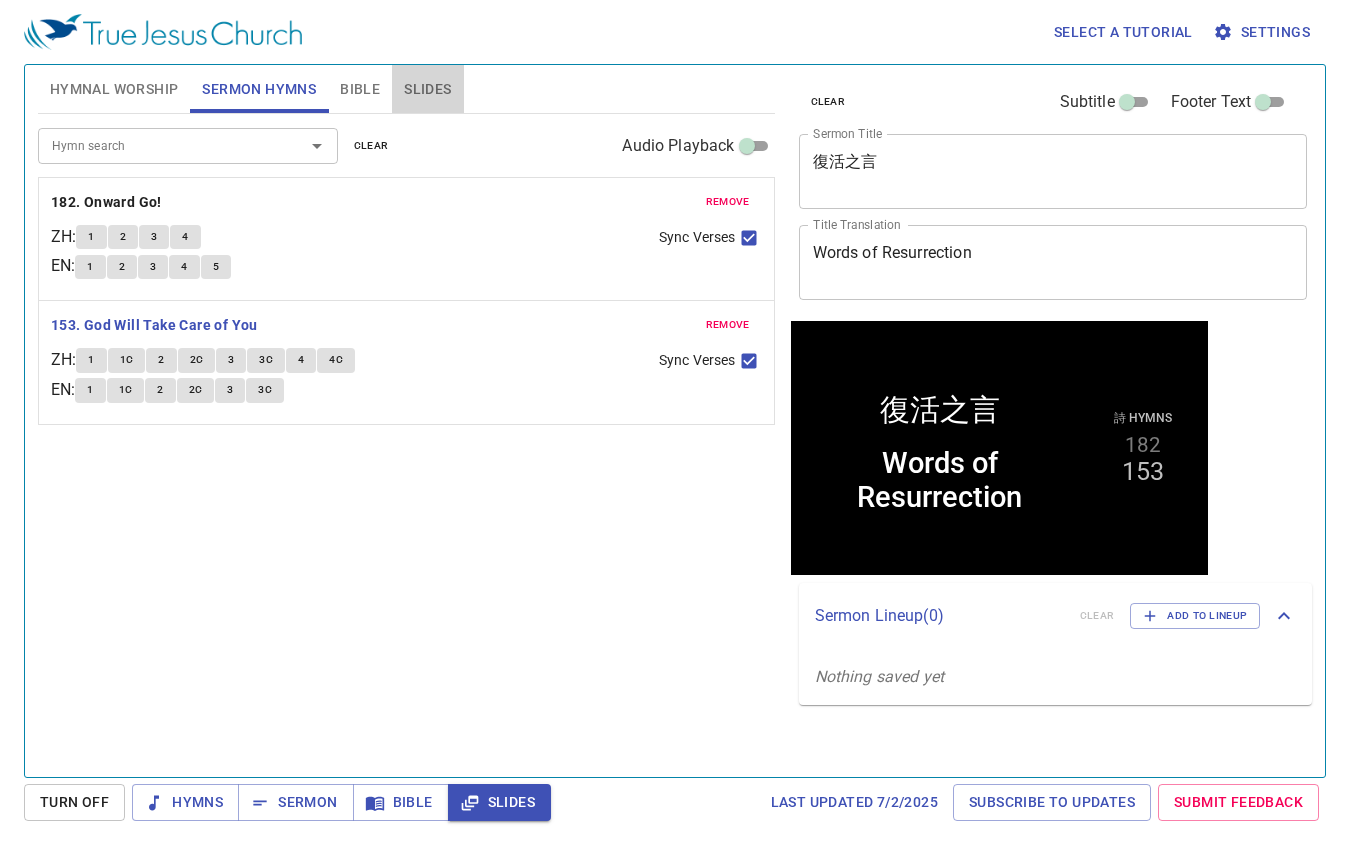 click on "Slides" at bounding box center [427, 89] 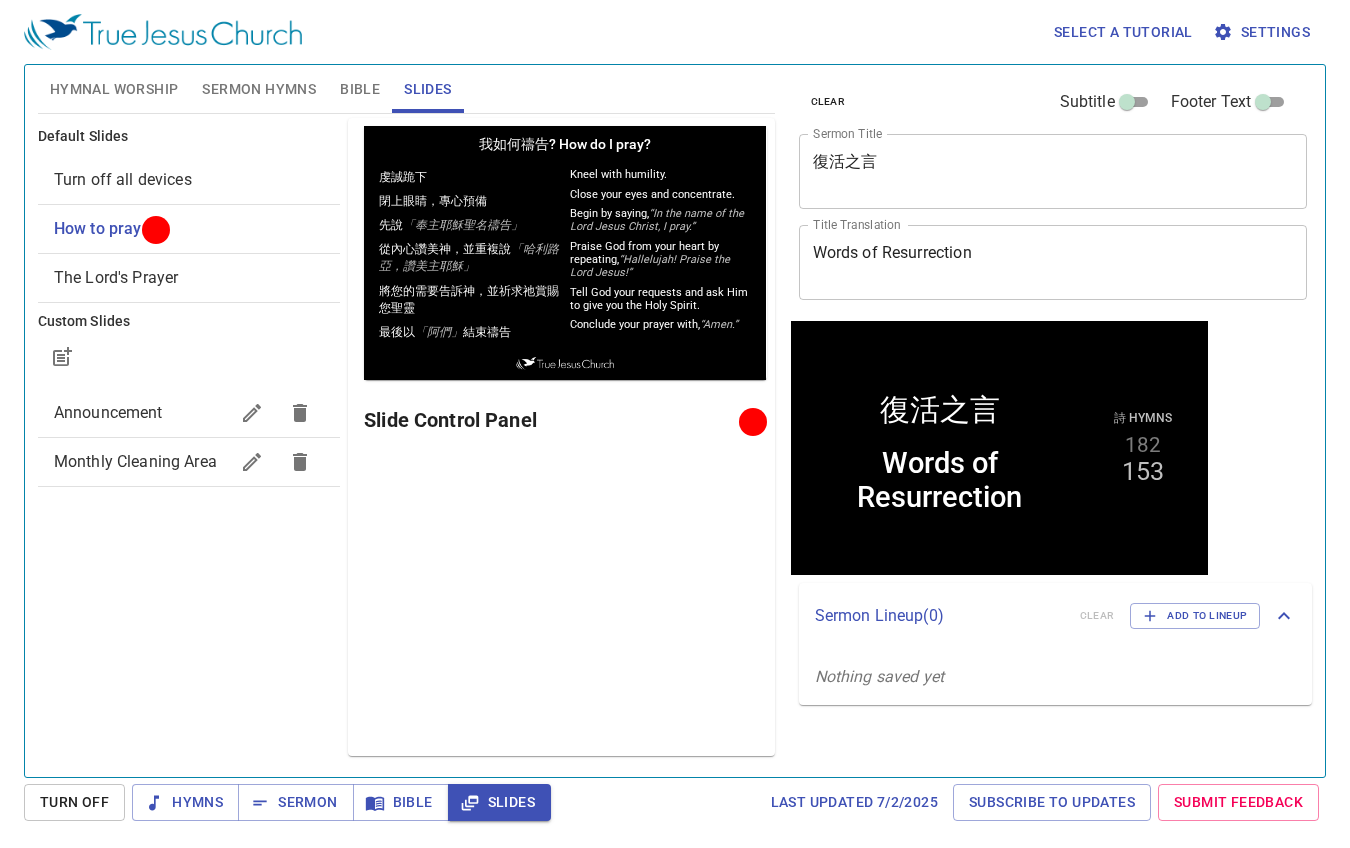 click on "The Lord's Prayer" at bounding box center [116, 277] 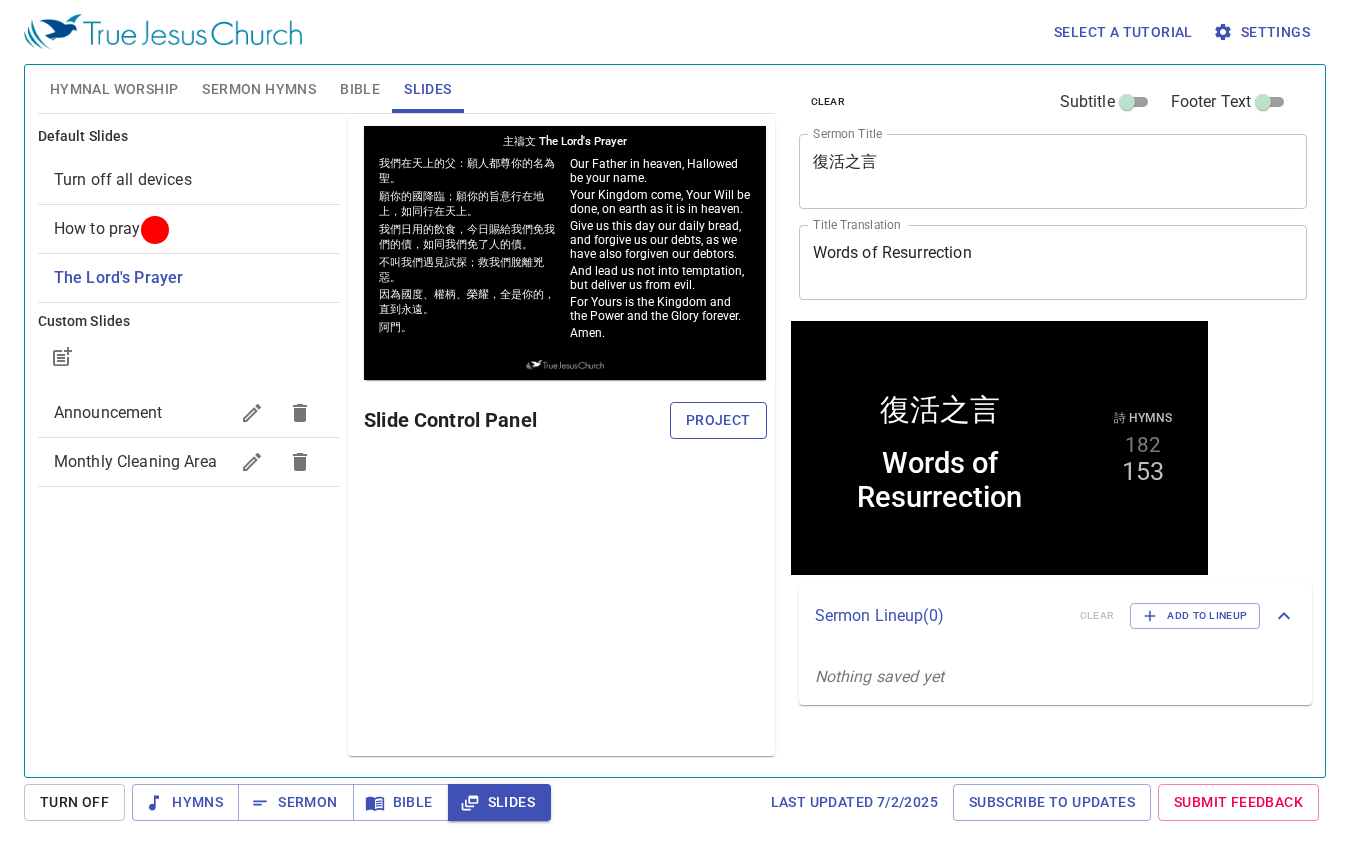 click on "Project" at bounding box center [718, 420] 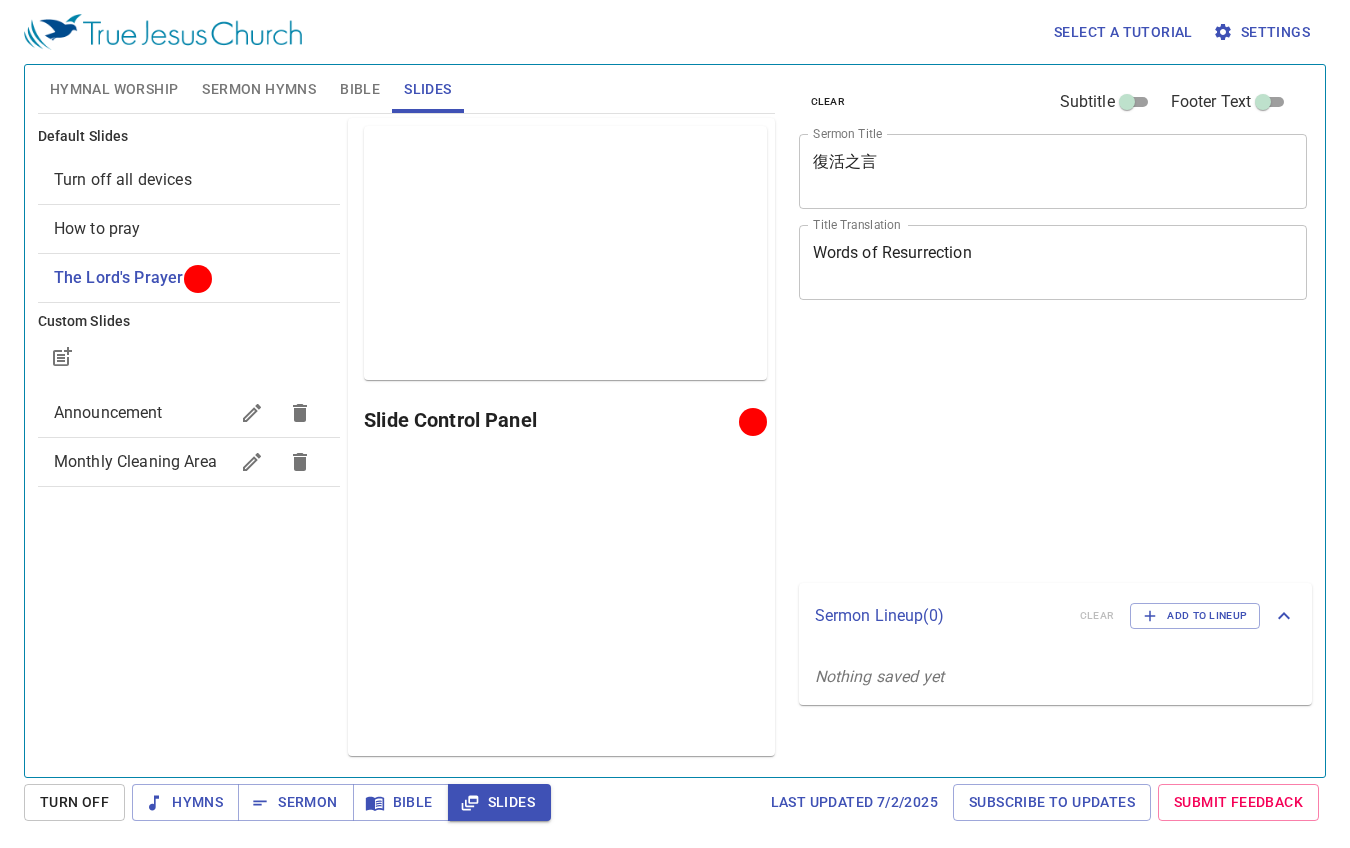 scroll, scrollTop: 0, scrollLeft: 0, axis: both 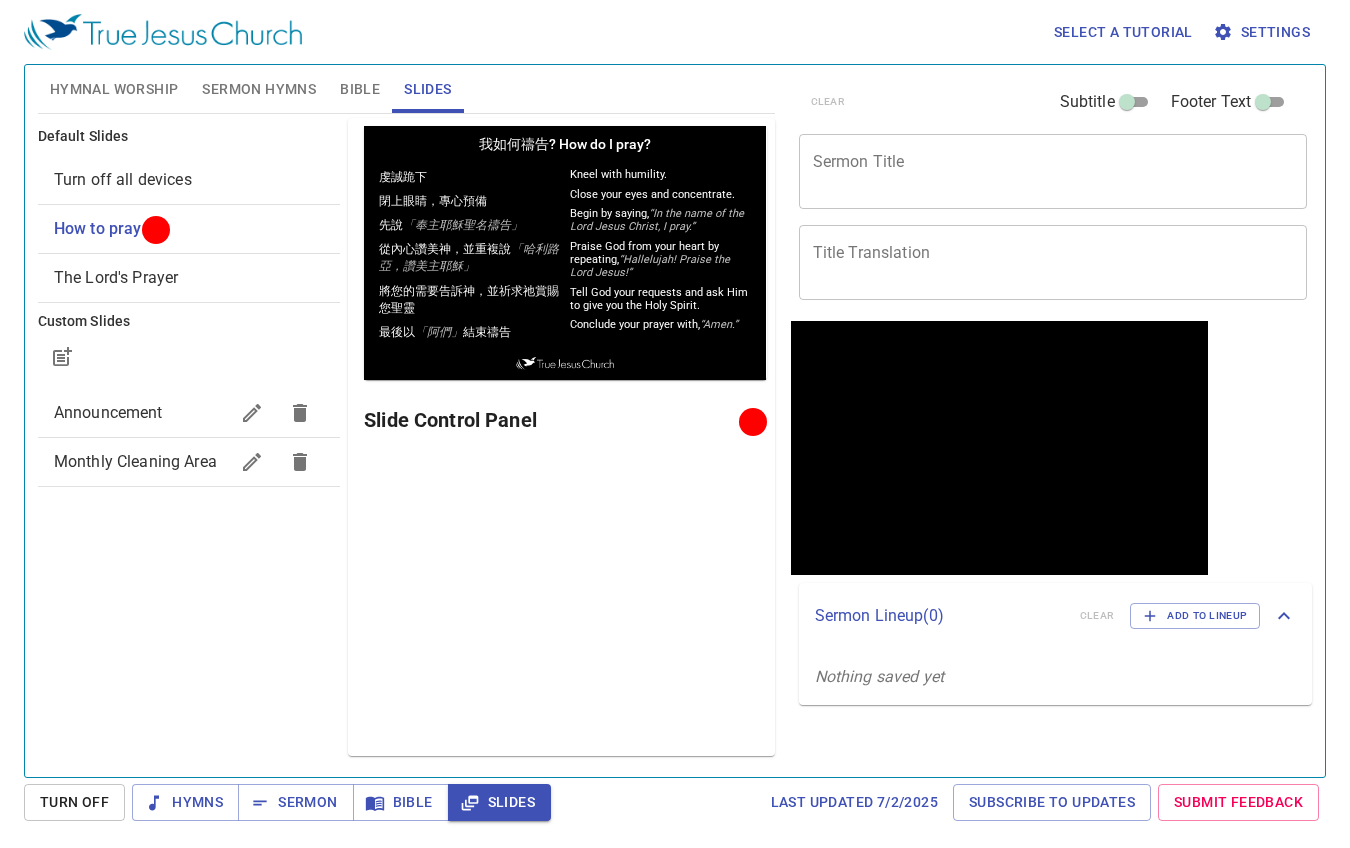 click on "Turn off all devices" at bounding box center [123, 179] 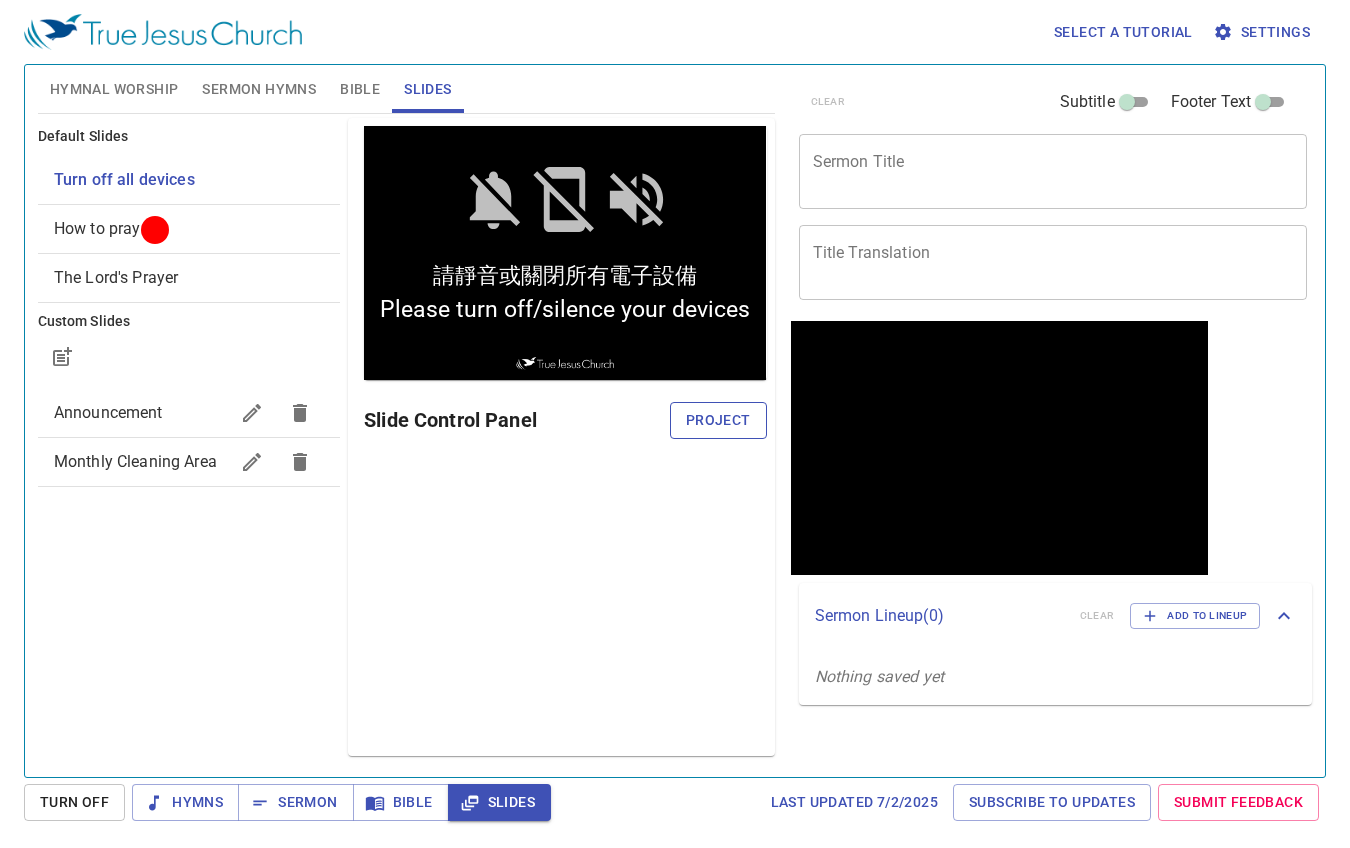 click on "Project" at bounding box center (718, 420) 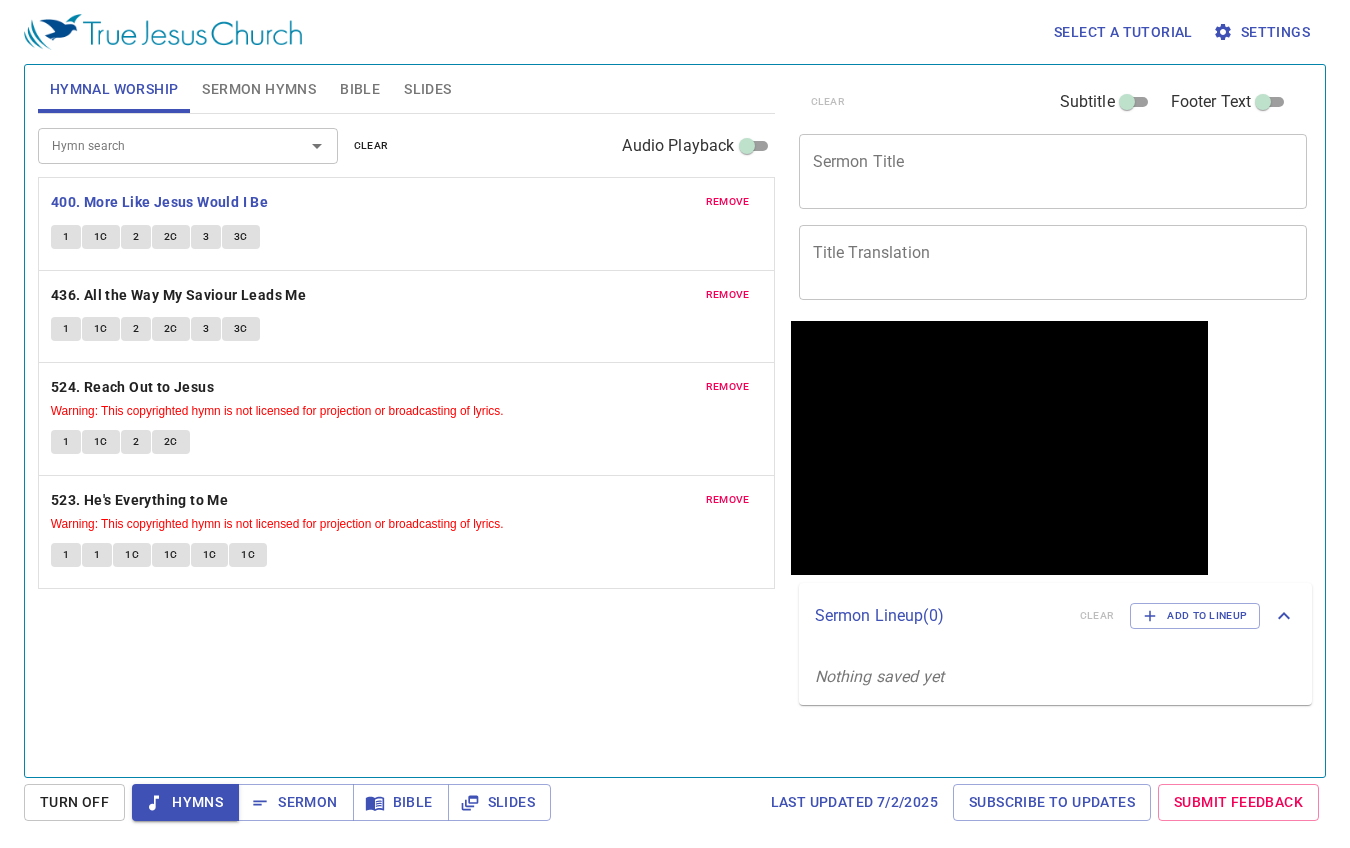 scroll, scrollTop: 0, scrollLeft: 0, axis: both 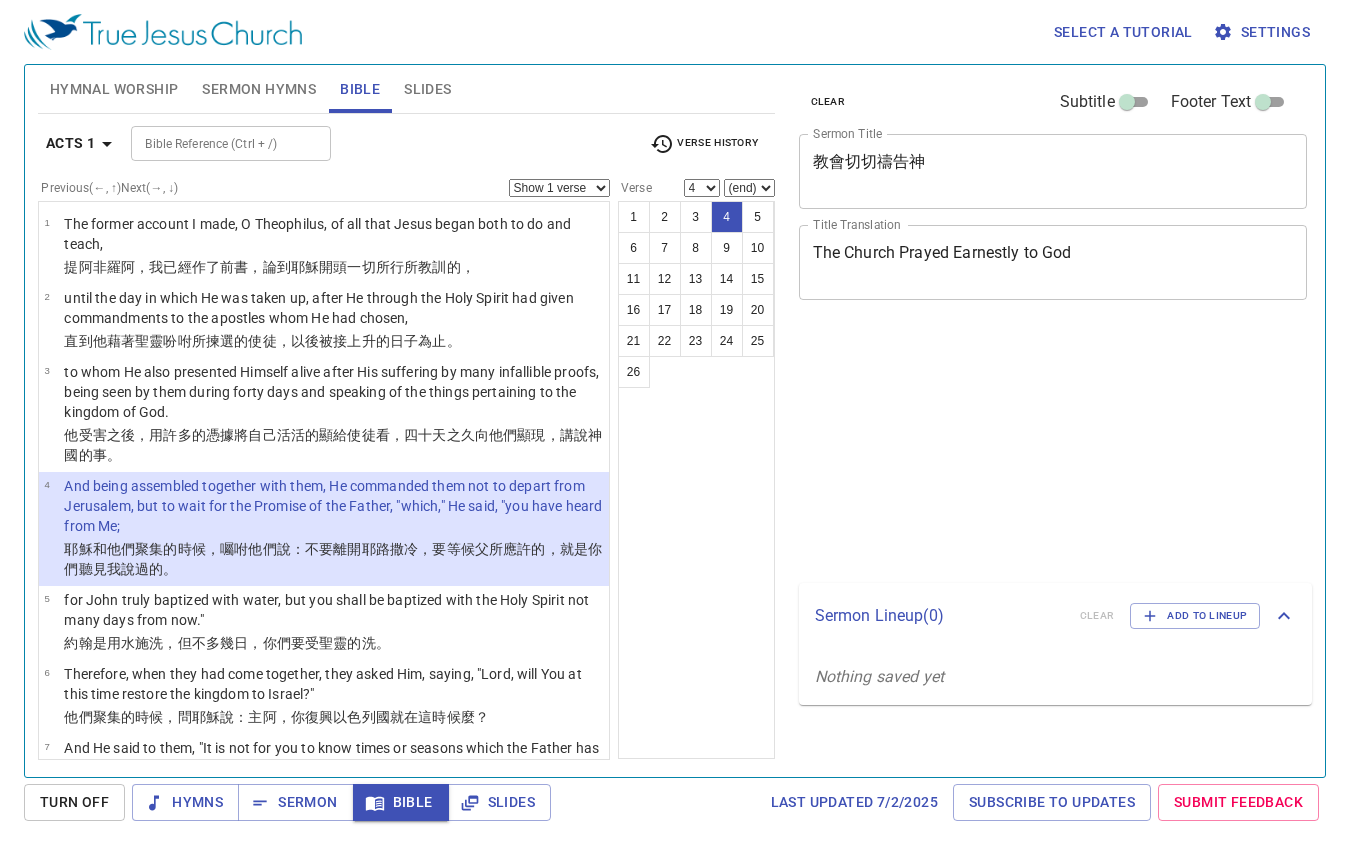 select on "4" 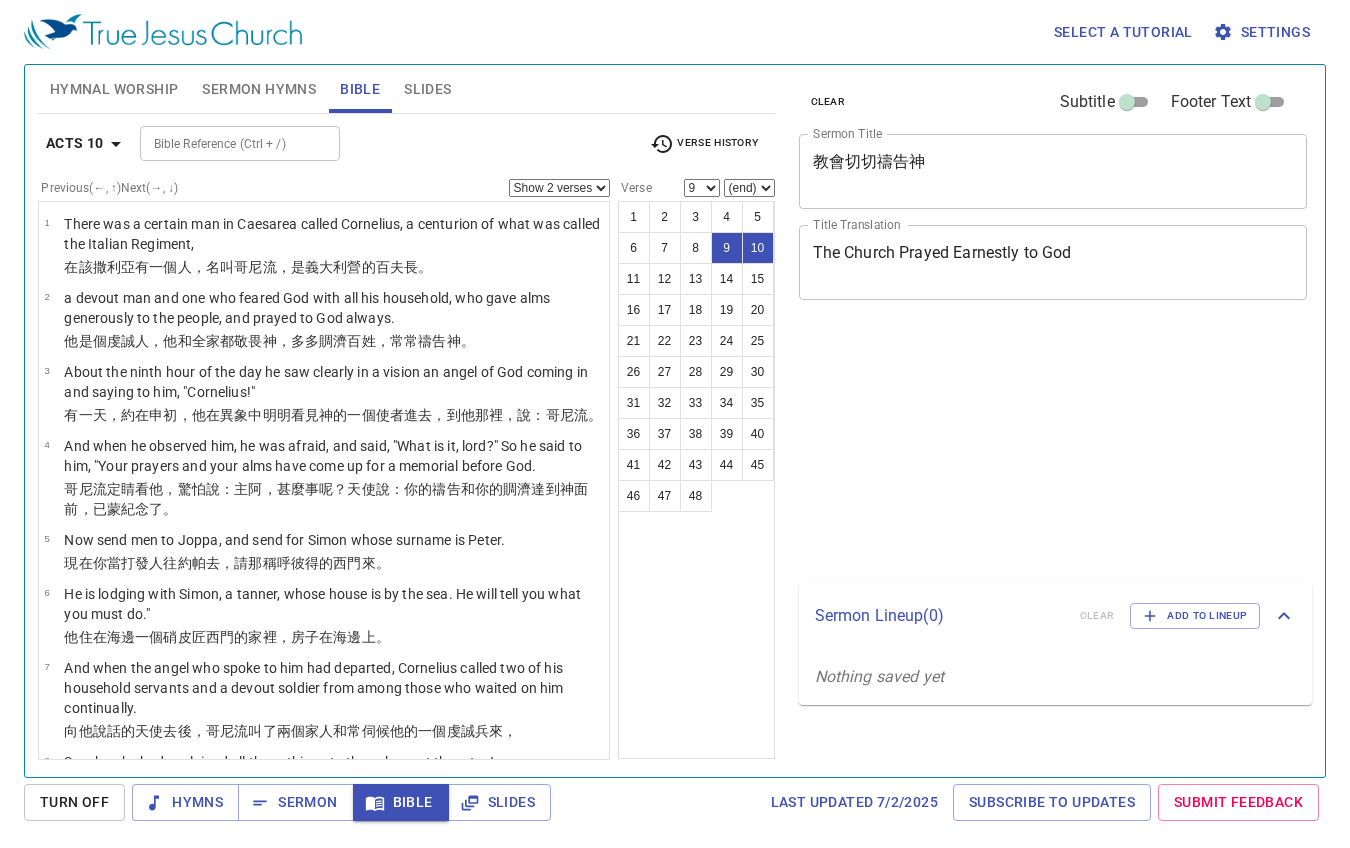 select on "2" 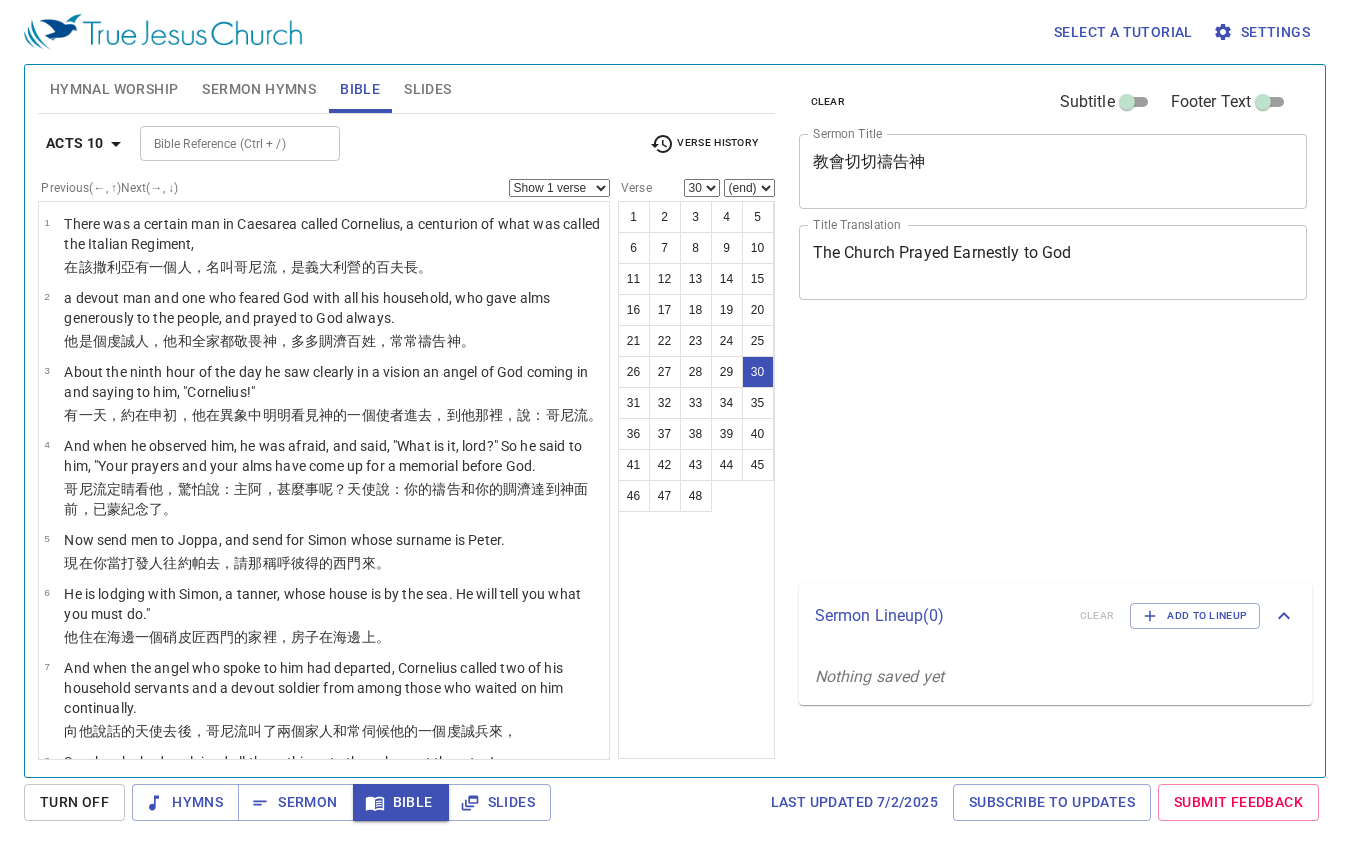 select on "30" 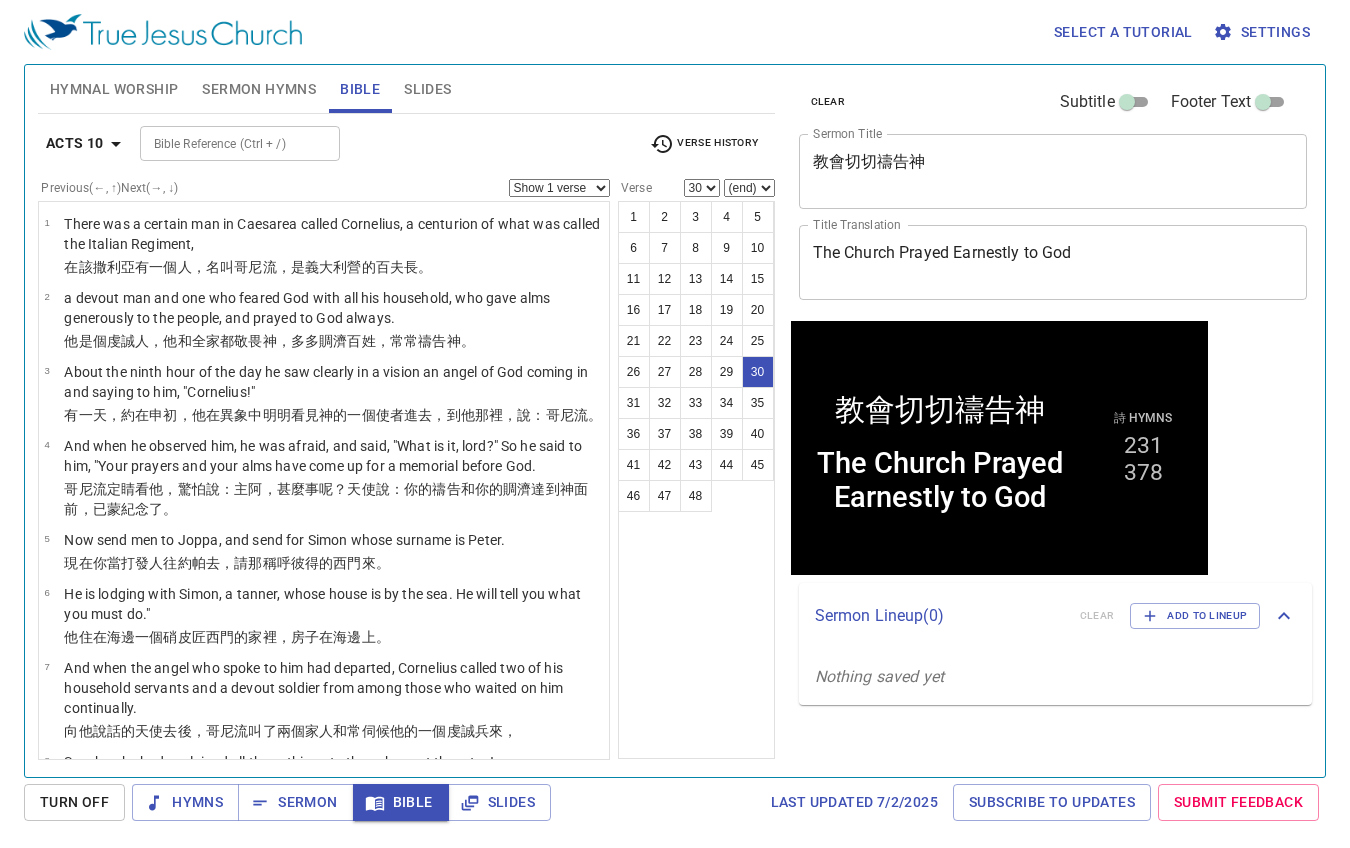 scroll, scrollTop: 0, scrollLeft: 0, axis: both 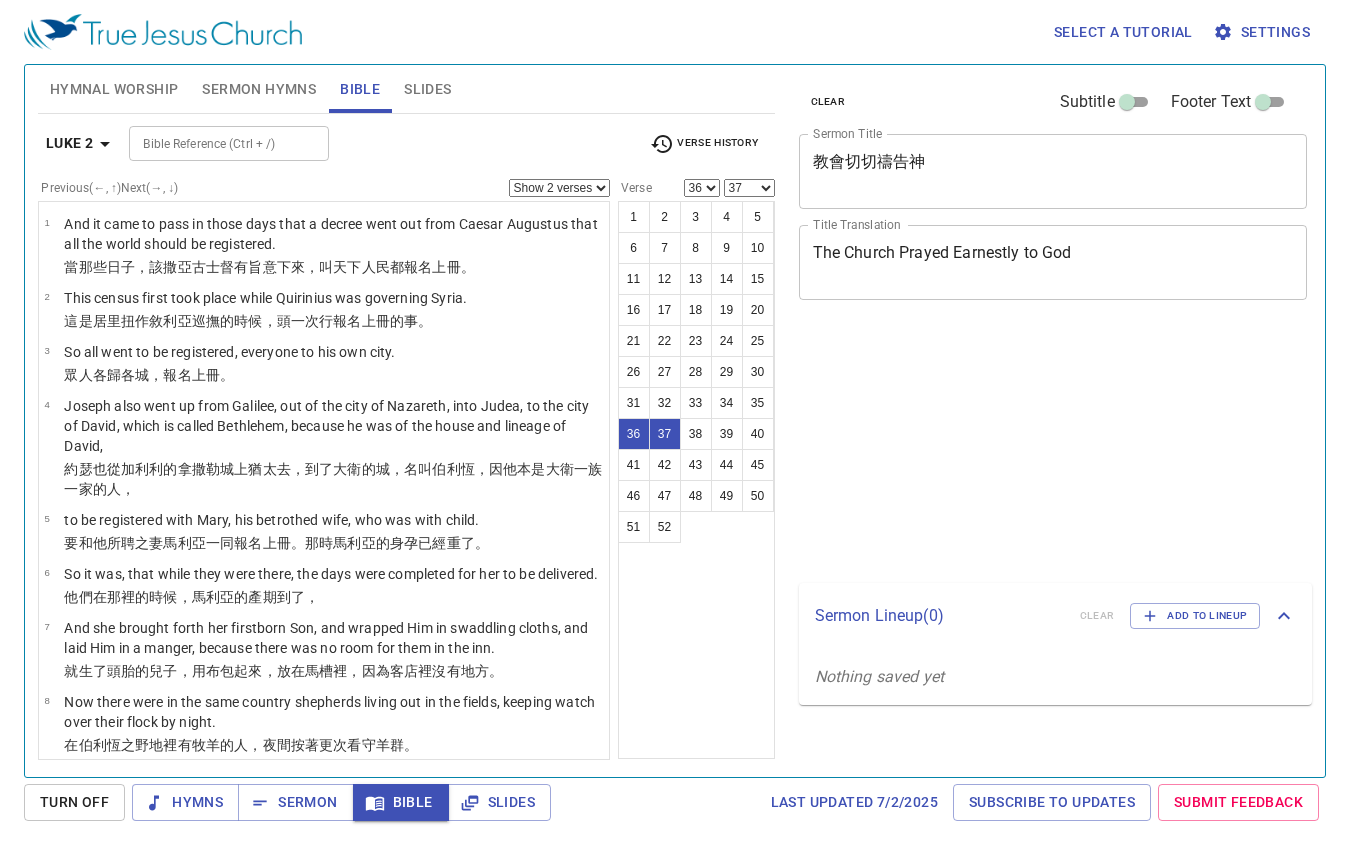 select on "2" 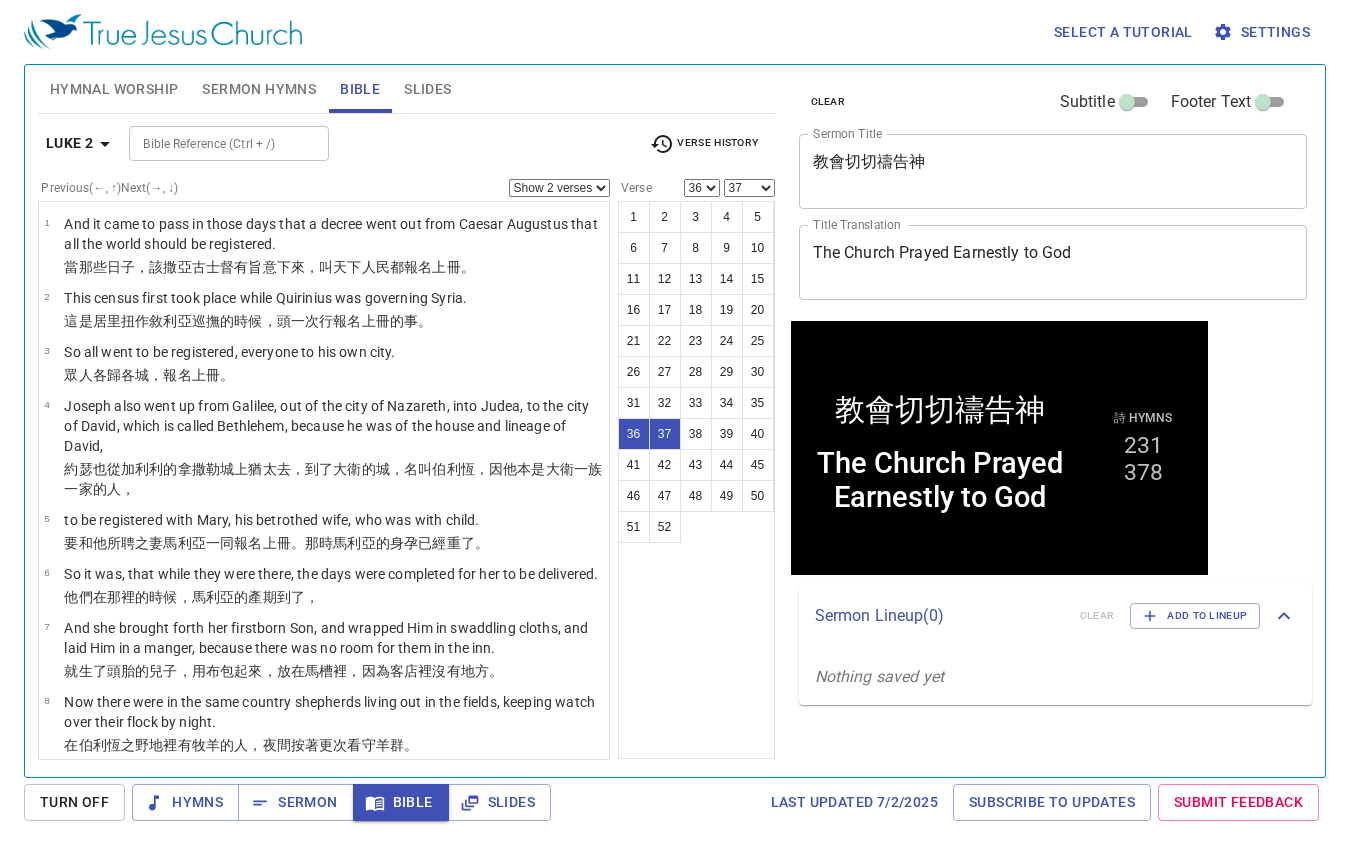 scroll, scrollTop: 2540, scrollLeft: 0, axis: vertical 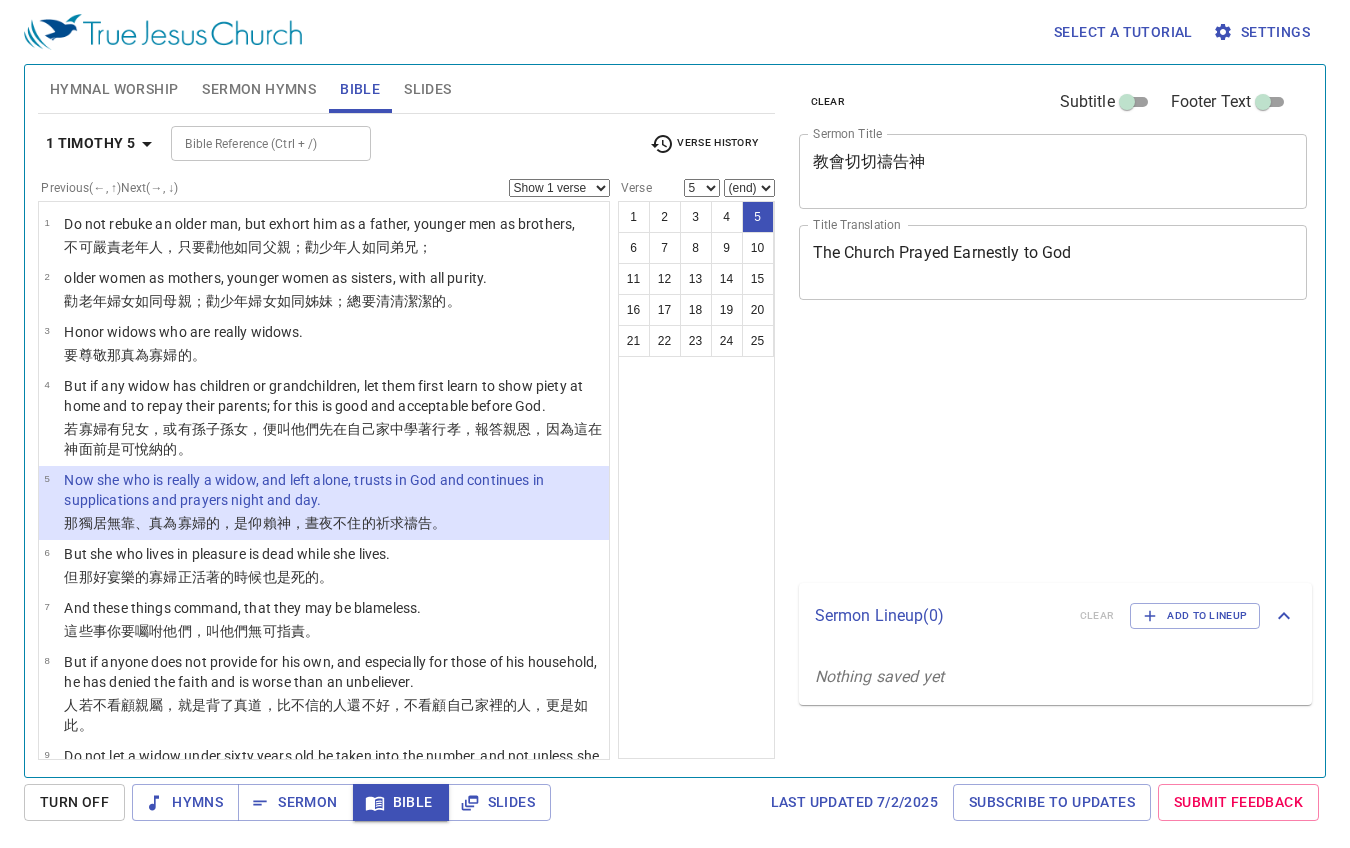 select on "5" 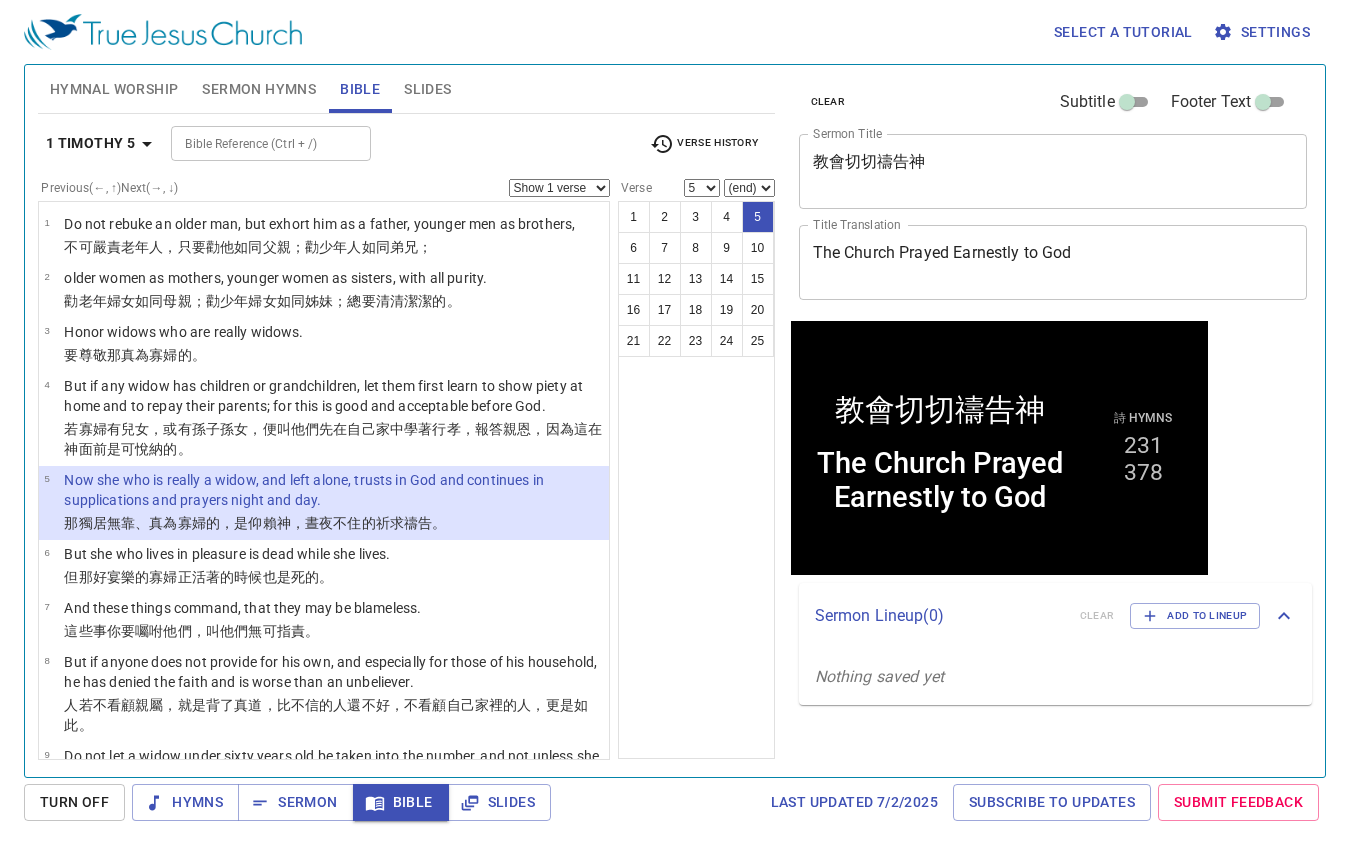 scroll, scrollTop: 0, scrollLeft: 0, axis: both 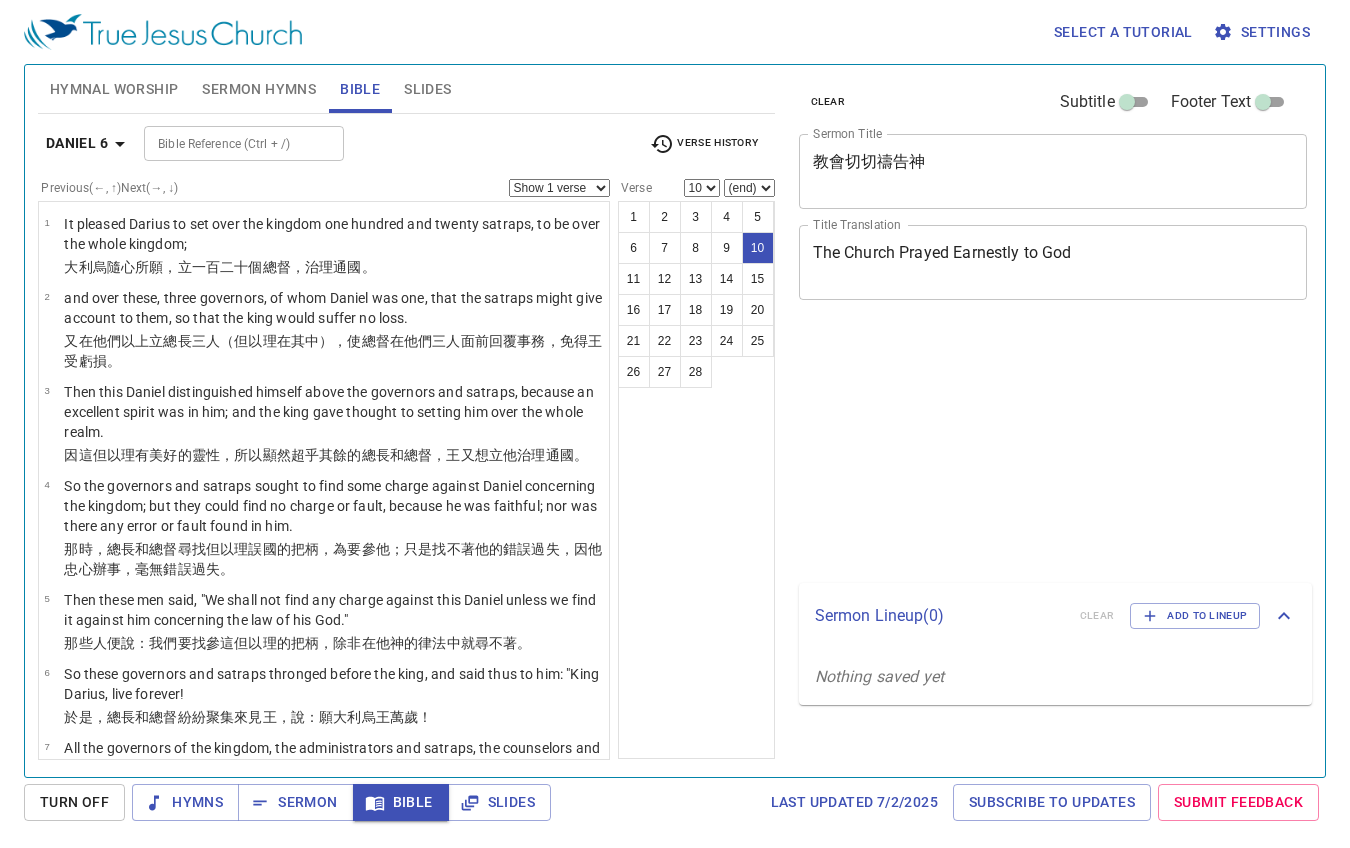 select on "10" 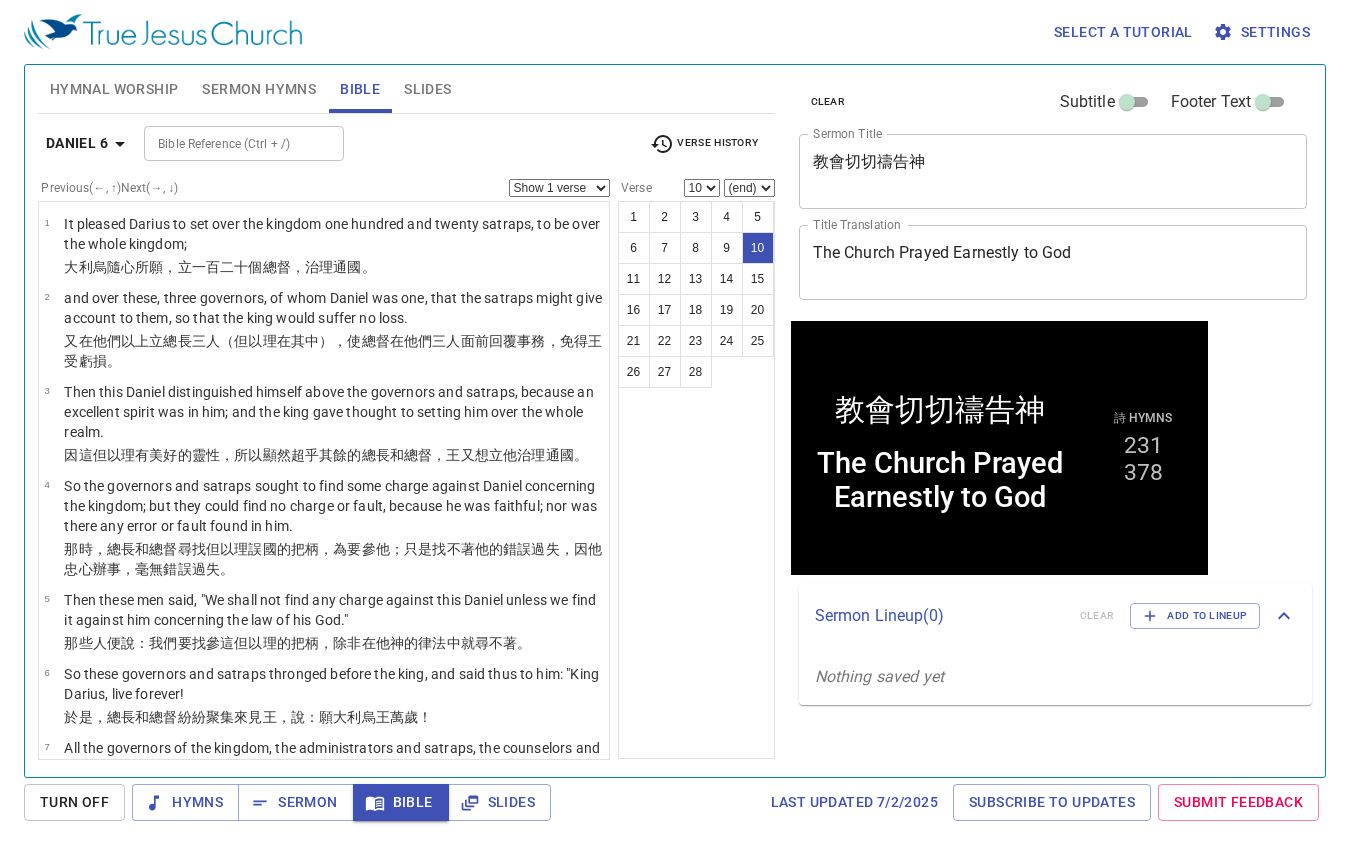 scroll, scrollTop: 0, scrollLeft: 0, axis: both 